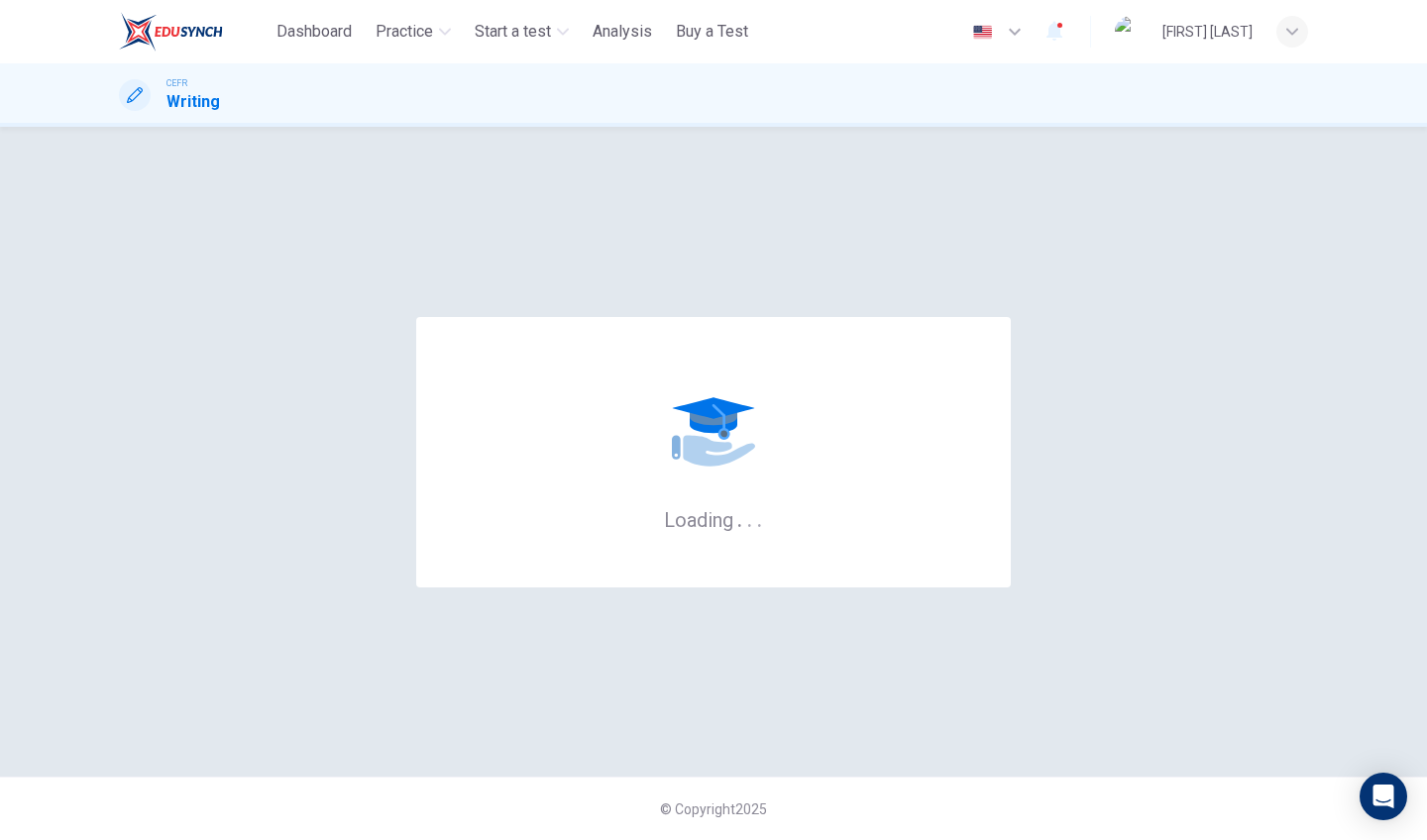 scroll, scrollTop: 0, scrollLeft: 0, axis: both 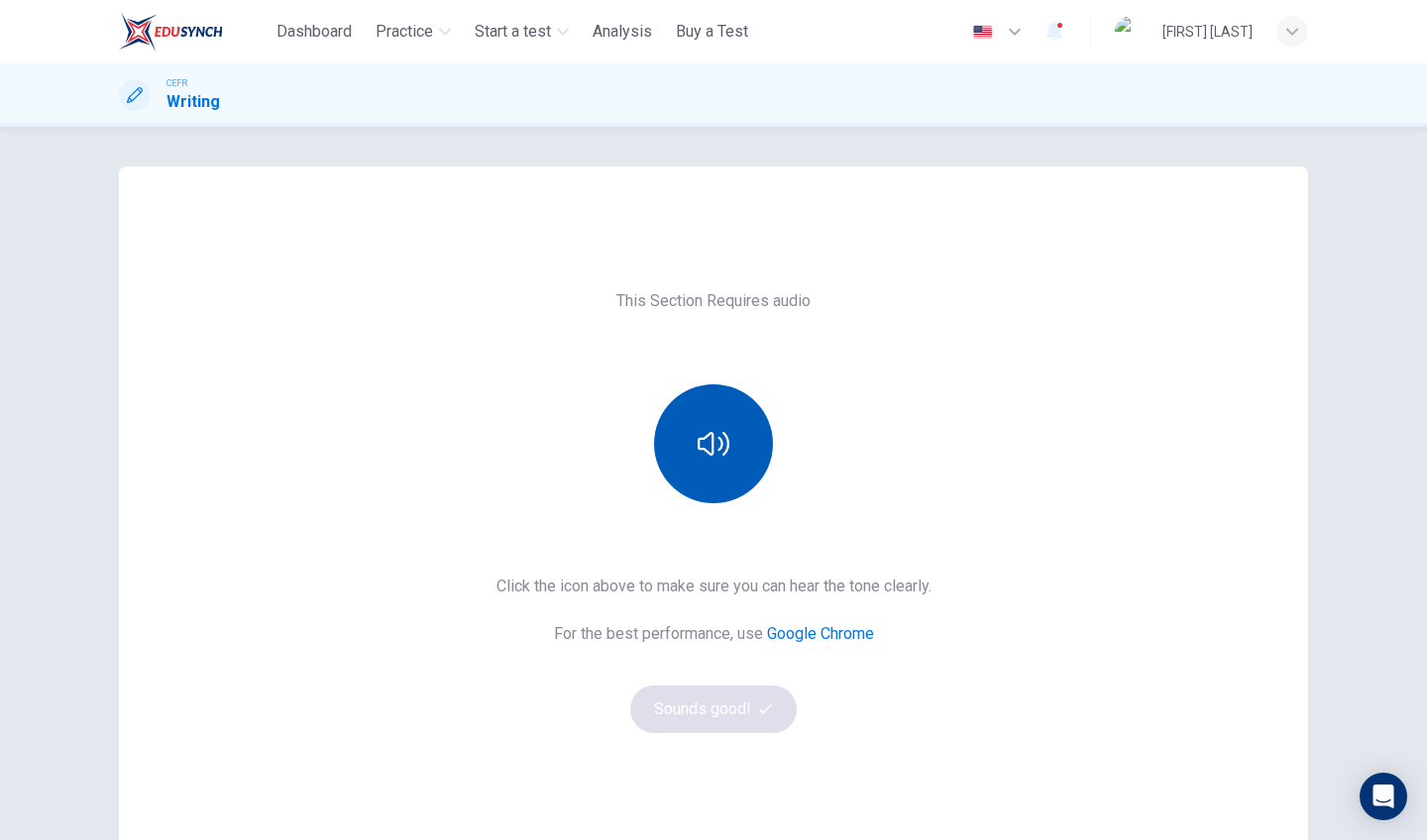 click at bounding box center [714, 444] 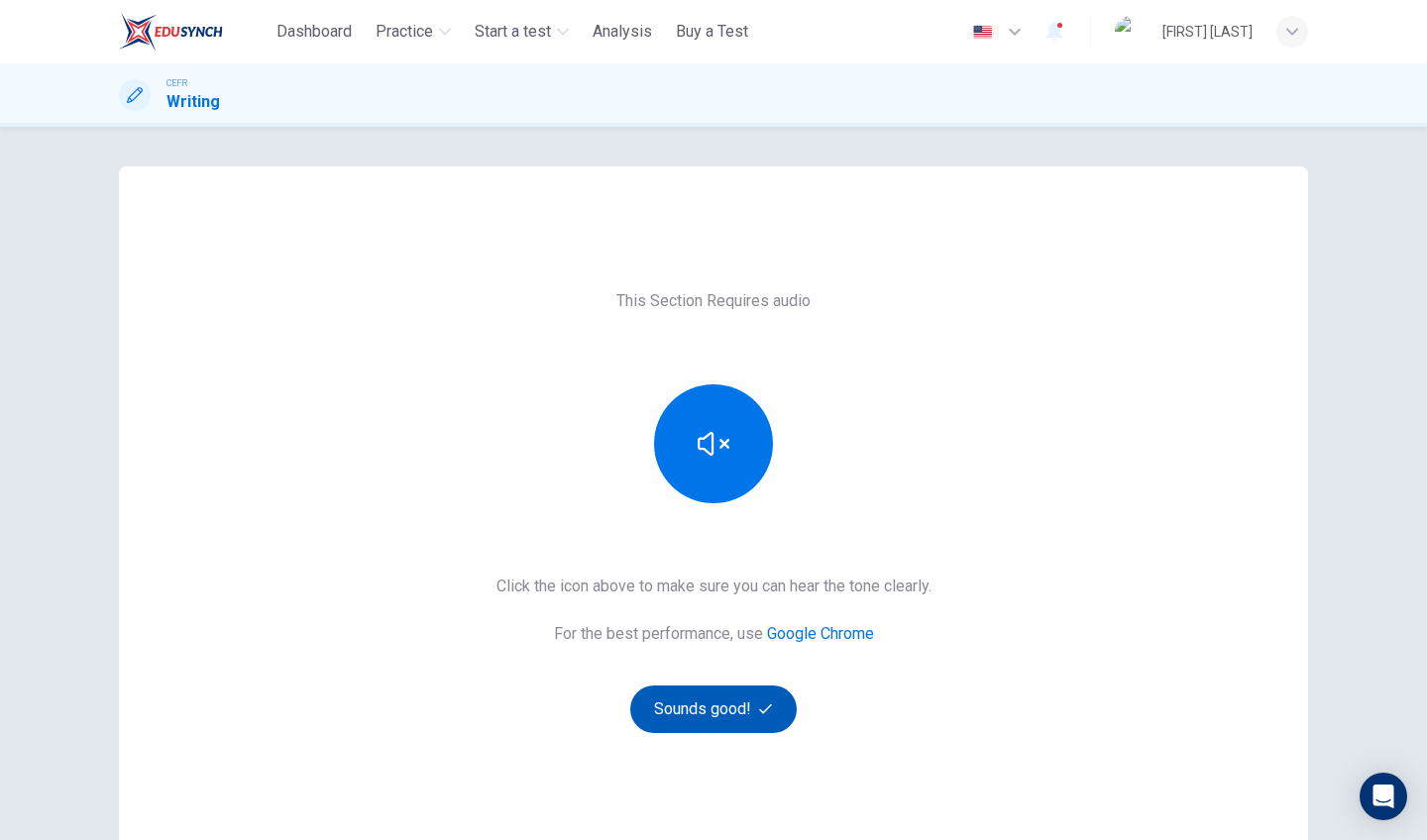 click on "Sounds good!" at bounding box center (714, 709) 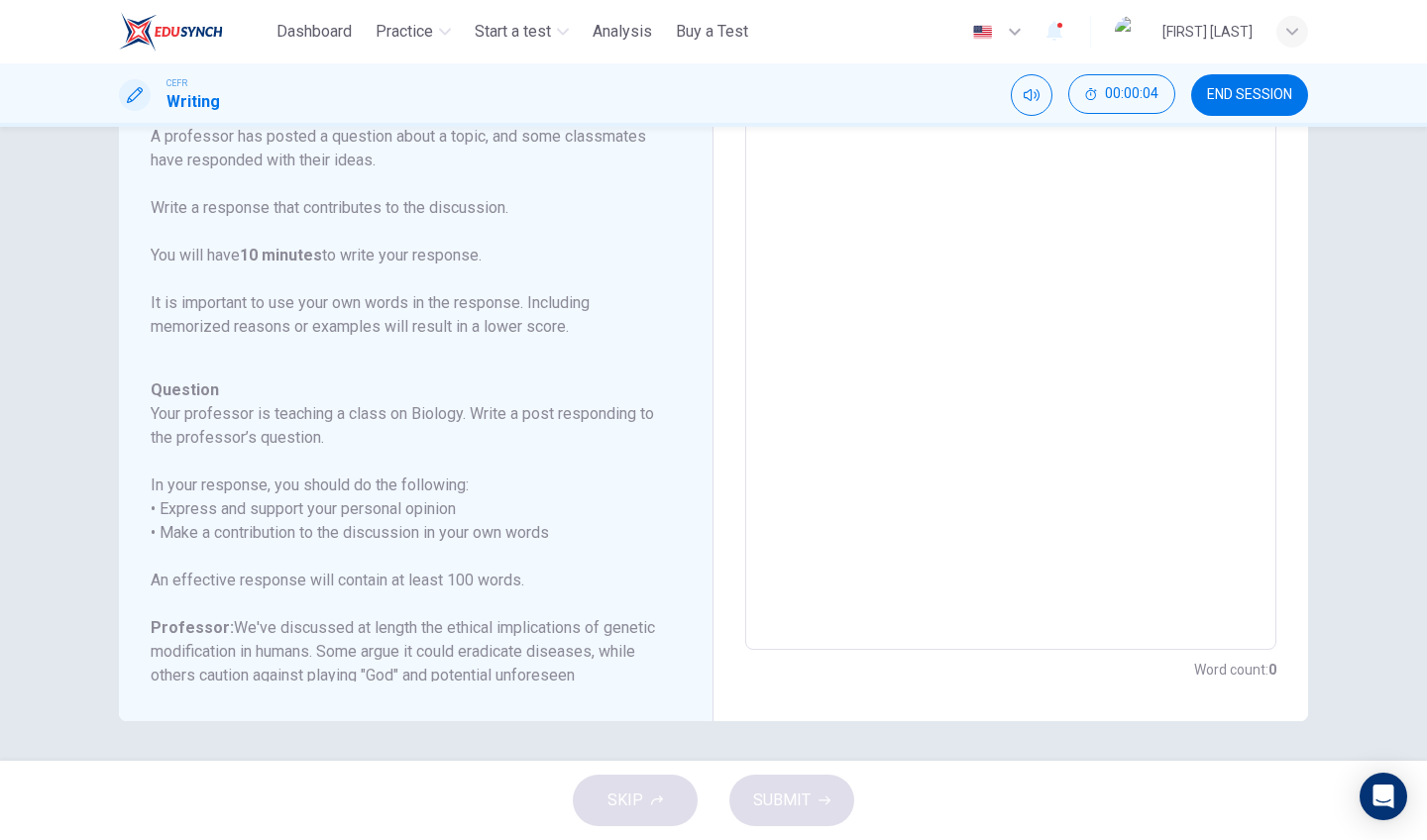 scroll, scrollTop: 248, scrollLeft: 0, axis: vertical 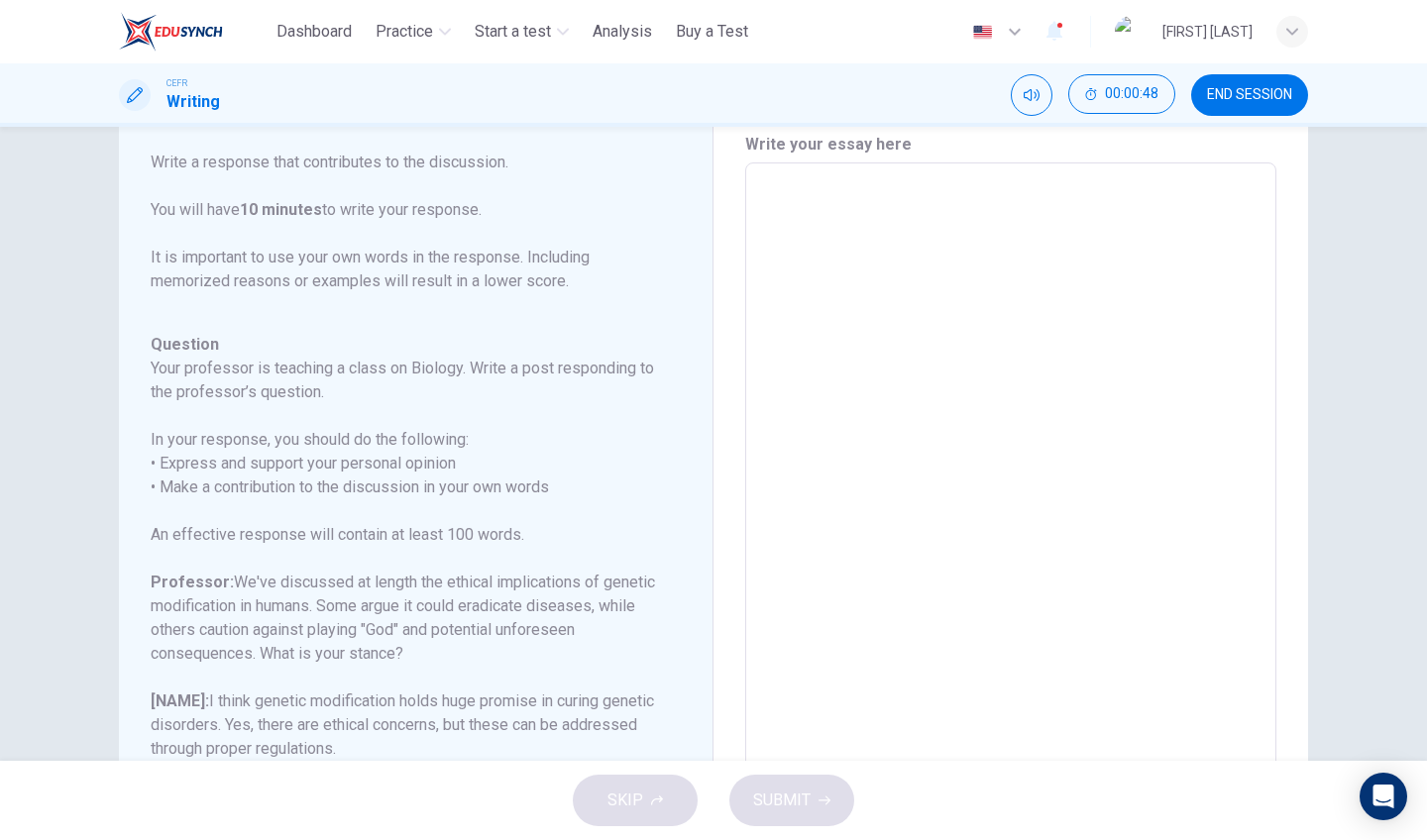 click at bounding box center (1011, 493) 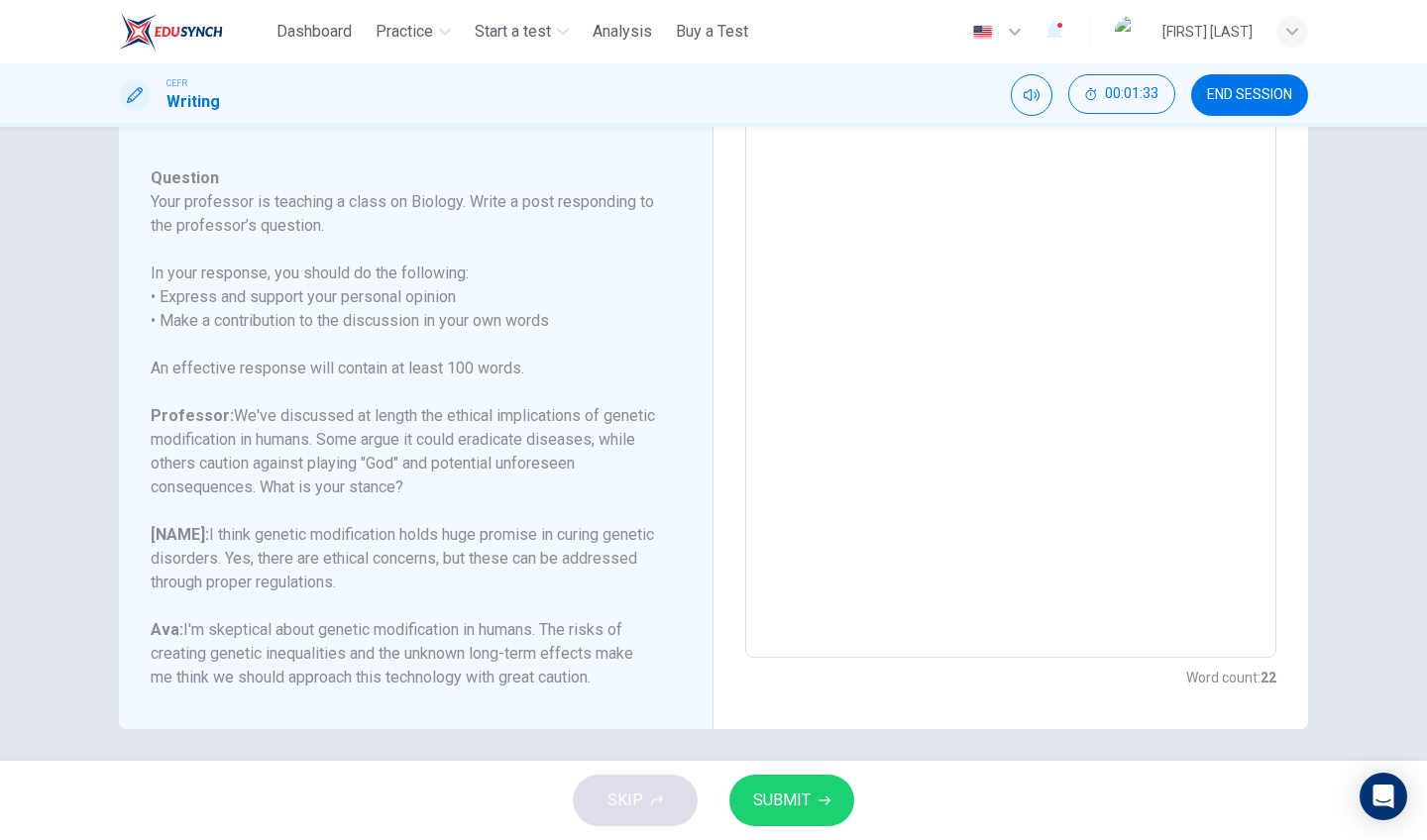 scroll, scrollTop: 249, scrollLeft: 0, axis: vertical 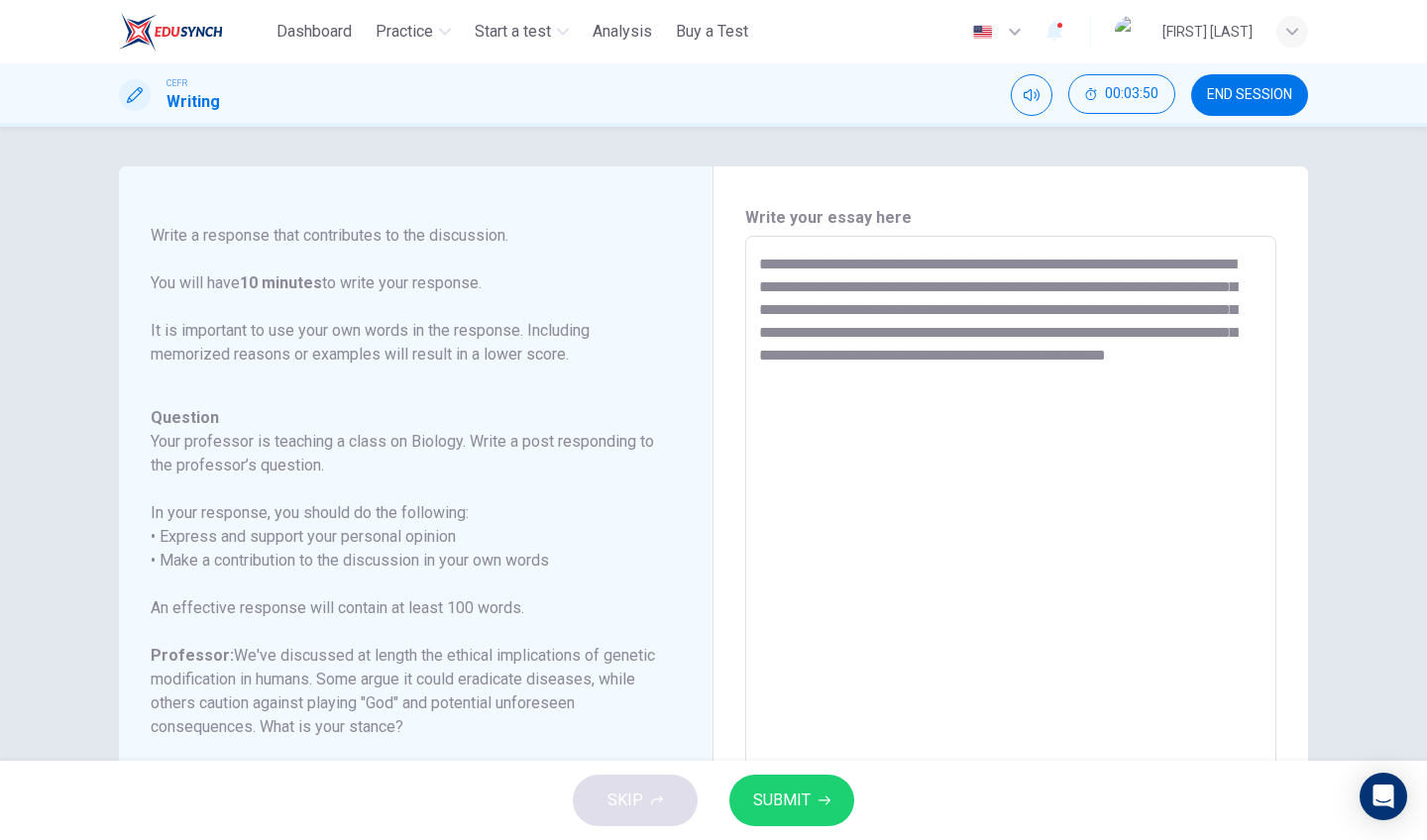 type on "**********" 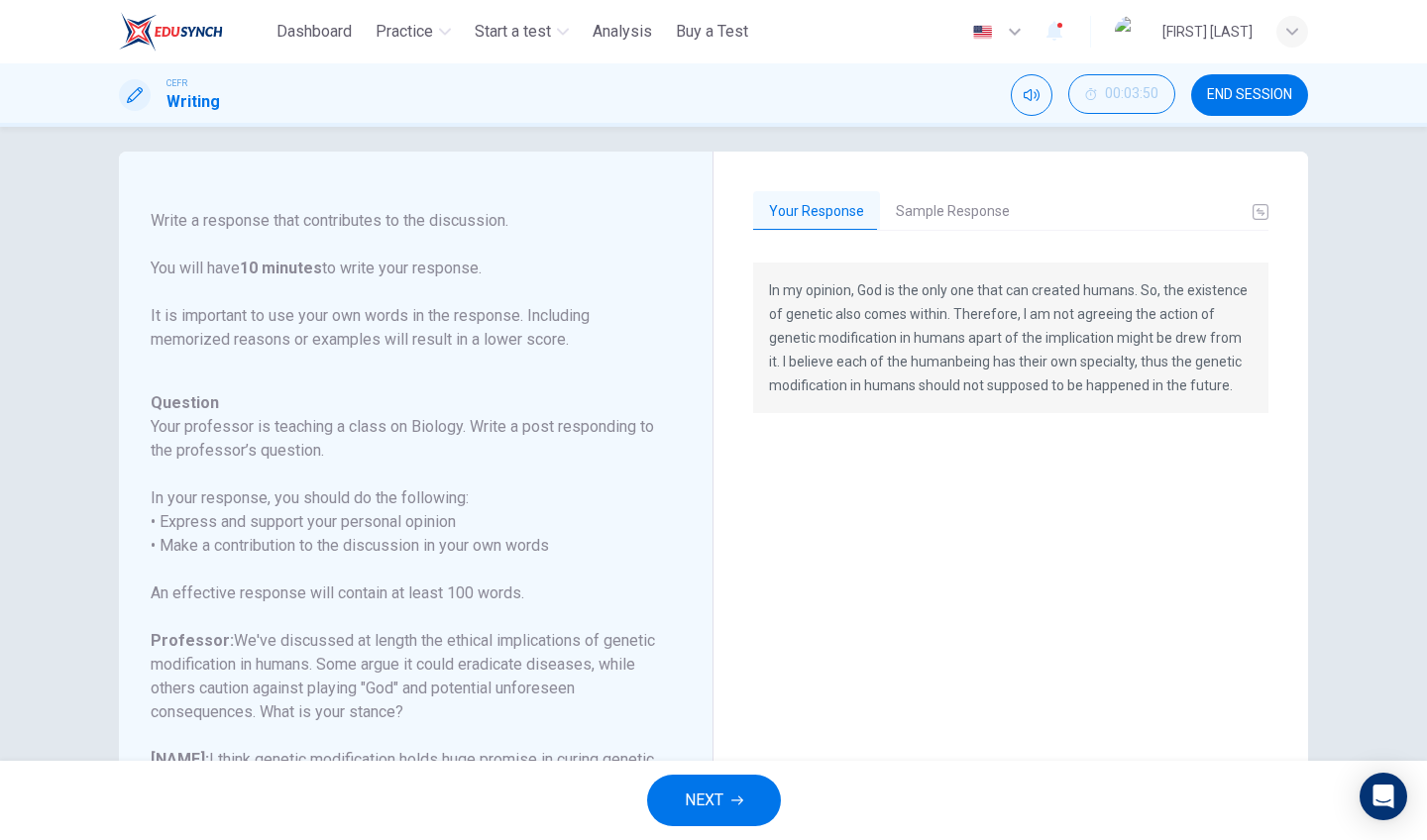 scroll, scrollTop: 5, scrollLeft: 0, axis: vertical 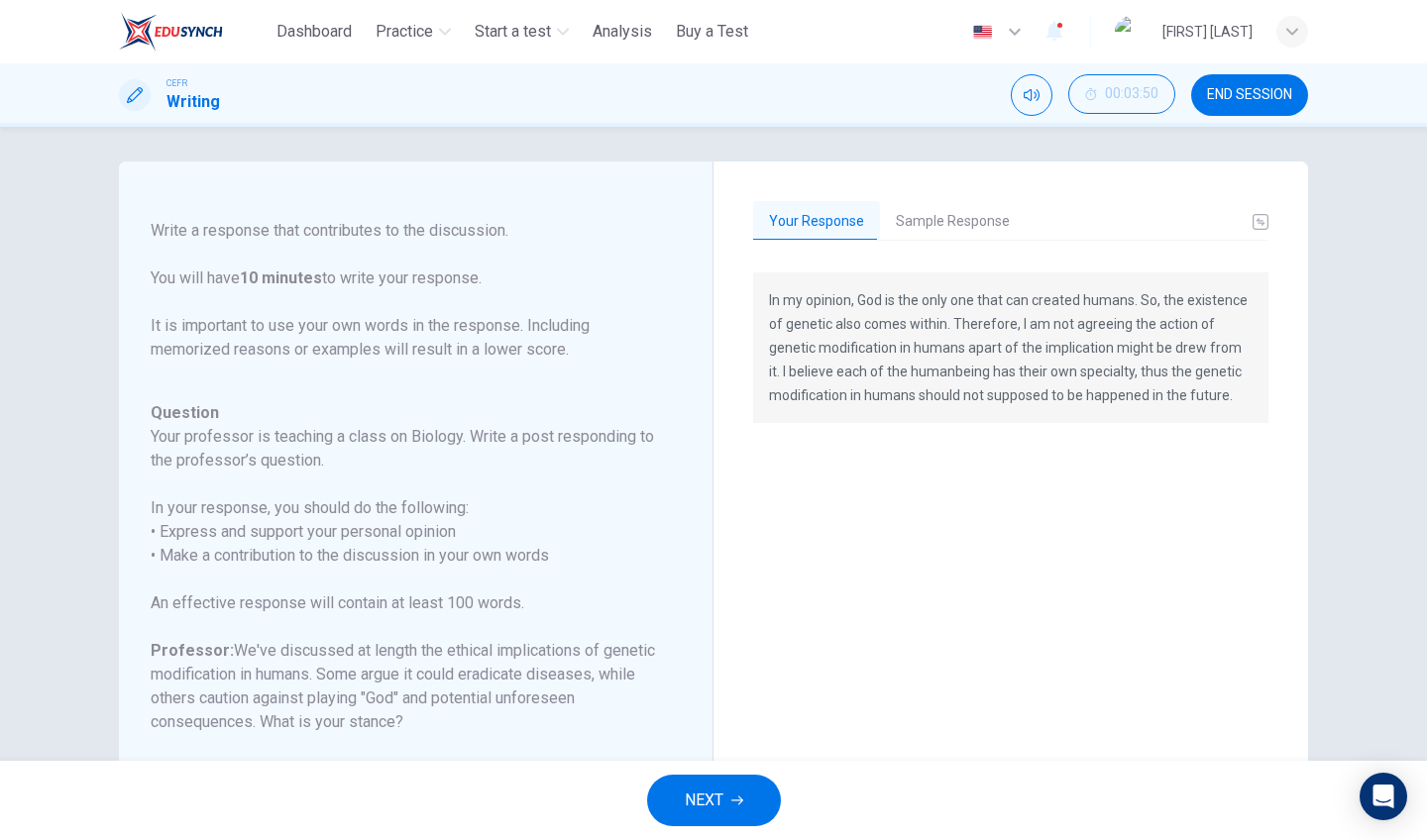 click on "Sample Response" at bounding box center (952, 222) 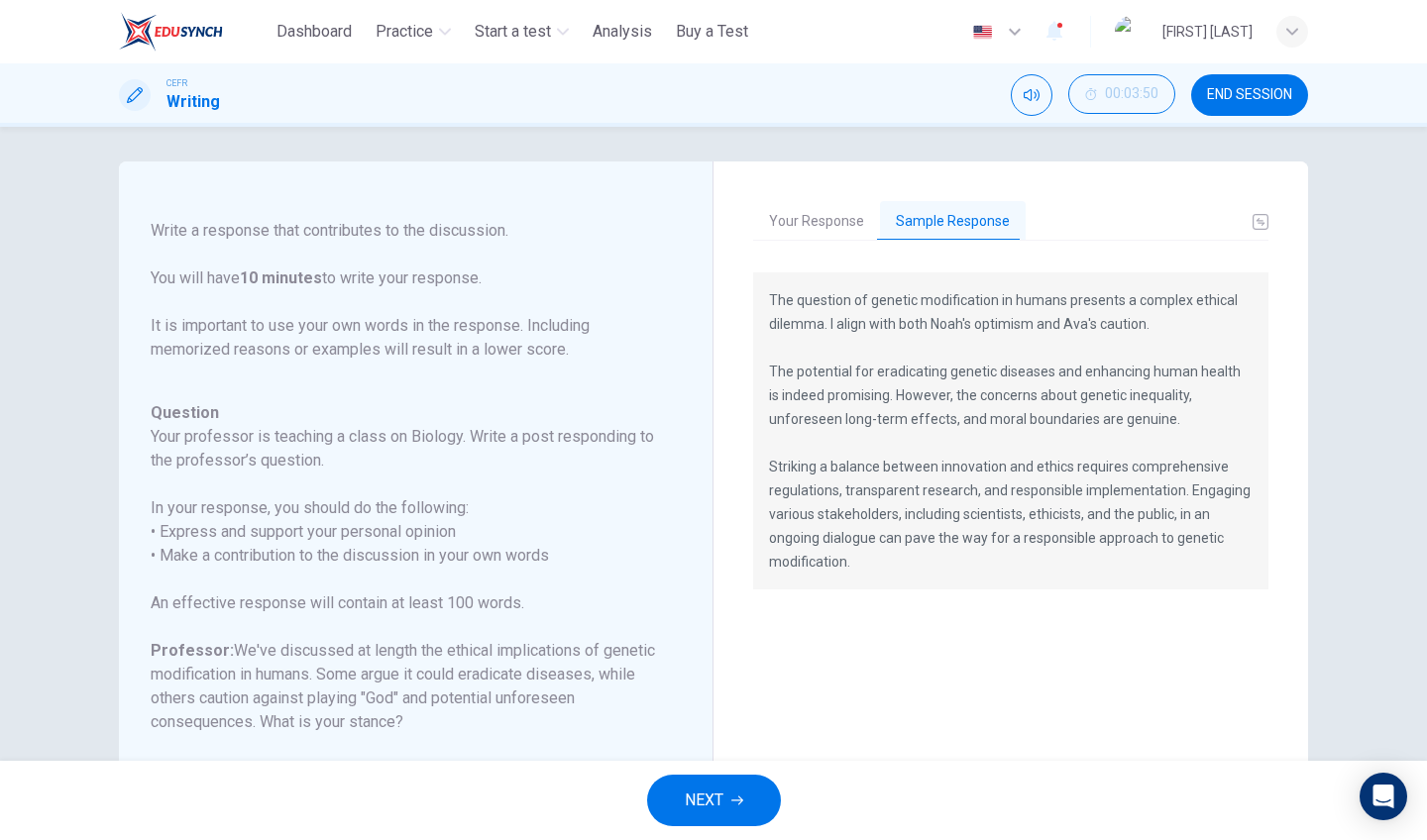 click on "The question of genetic modification in humans presents a complex ethical dilemma. I align with both [NAME]'s optimism and [NAME]'s caution. The potential for eradicating genetic diseases and enhancing human health is indeed promising. However, the concerns about genetic inequality, unforeseen long-term effects, and moral boundaries are genuine.  Striking a balance between innovation and ethics requires comprehensive regulations, transparent research, and responsible implementation. Engaging various stakeholders, including scientists, ethicists, and the public, in an ongoing dialogue can pave the way for a responsible approach to genetic modification." at bounding box center (1011, 586) 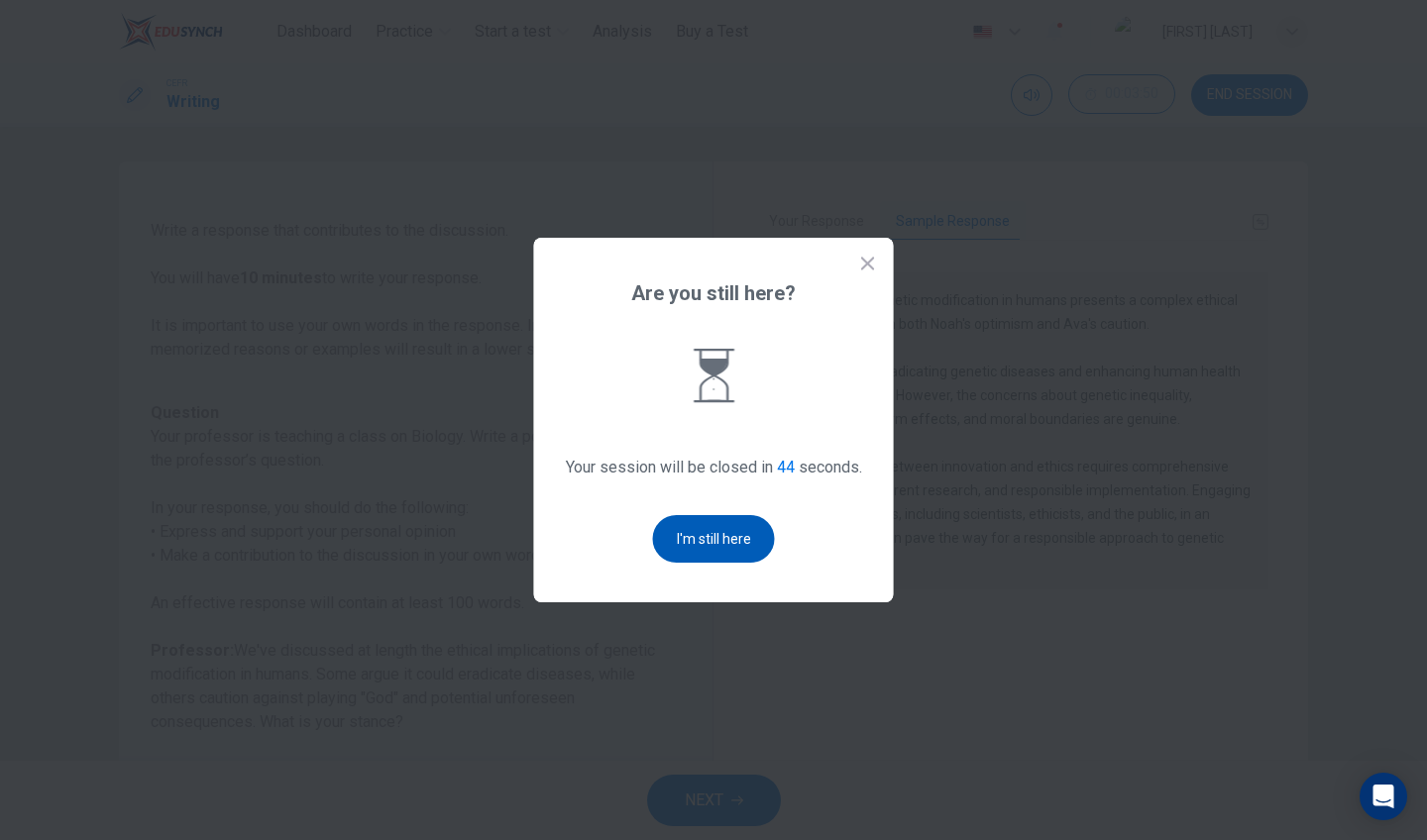 click on "I'm still here" at bounding box center [714, 539] 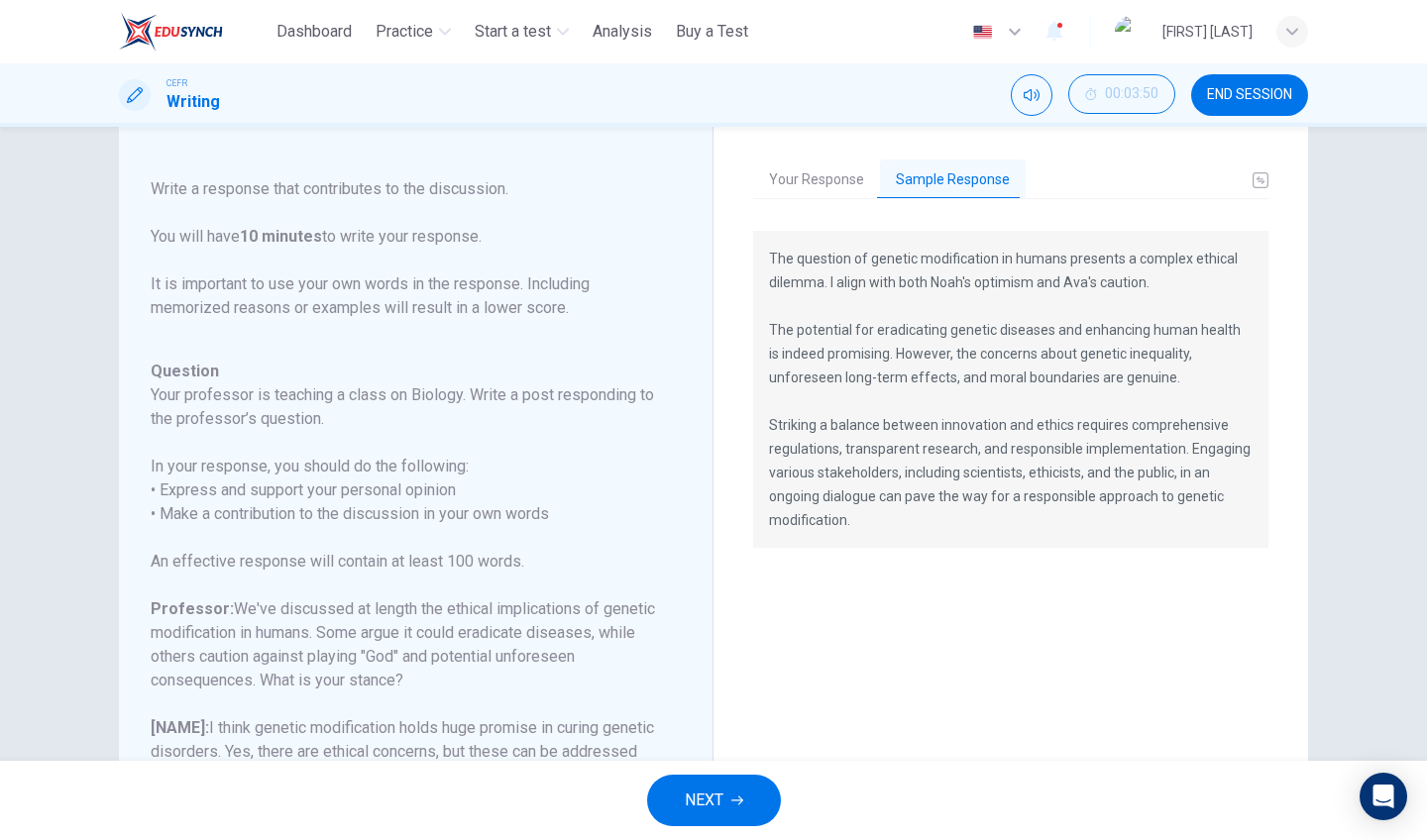 scroll, scrollTop: 22, scrollLeft: 0, axis: vertical 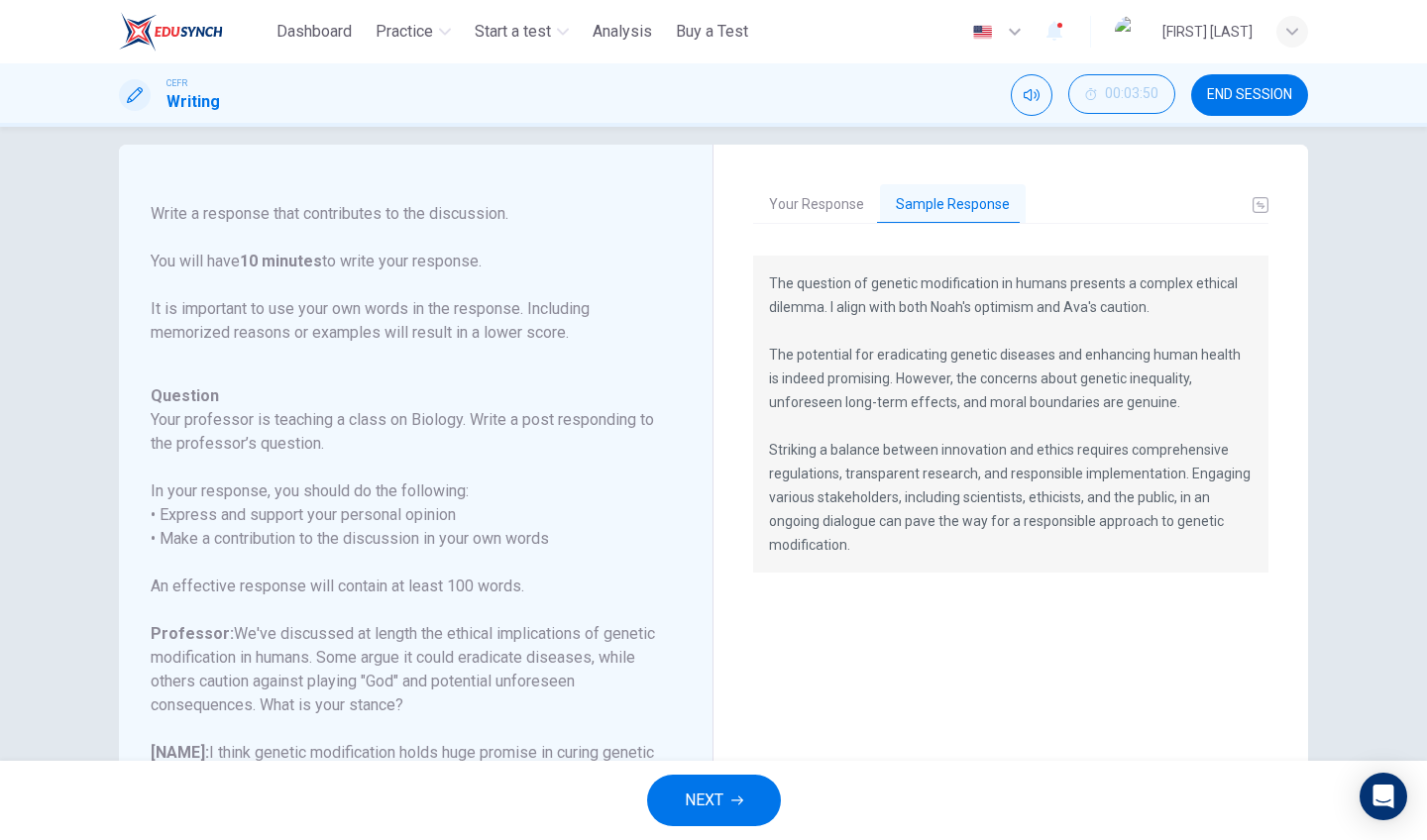 click on "Your Response Sample Response In my opinion, God is the only one that can created humans. So, the existence of genetic also comes within. Therefore, I am not agreeing the action of genetic modification in humans apart of the implication might be drew from it. I believe each of the humanbeing has their own specialty, thus the genetic modification in humans should not supposed to be happened in the future.  The question of genetic modification in humans presents a complex ethical dilemma. I align with both [NAME]'s optimism and [NAME]'s caution. The potential for eradicating genetic diseases and enhancing human health is indeed promising. However, the concerns about genetic inequality, unforeseen long-term effects, and moral boundaries are genuine." at bounding box center [1011, 546] 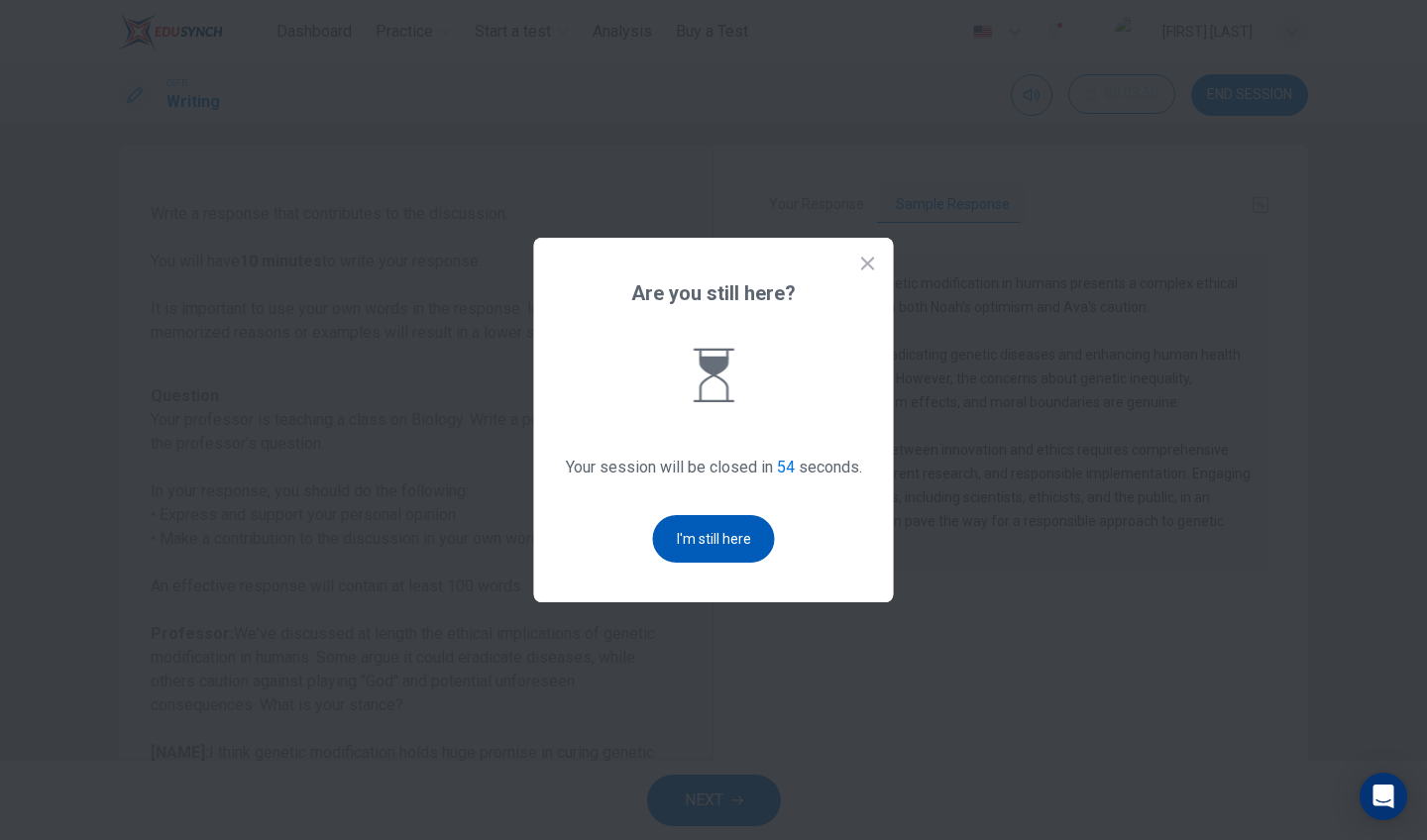 click on "I'm still here" at bounding box center [714, 539] 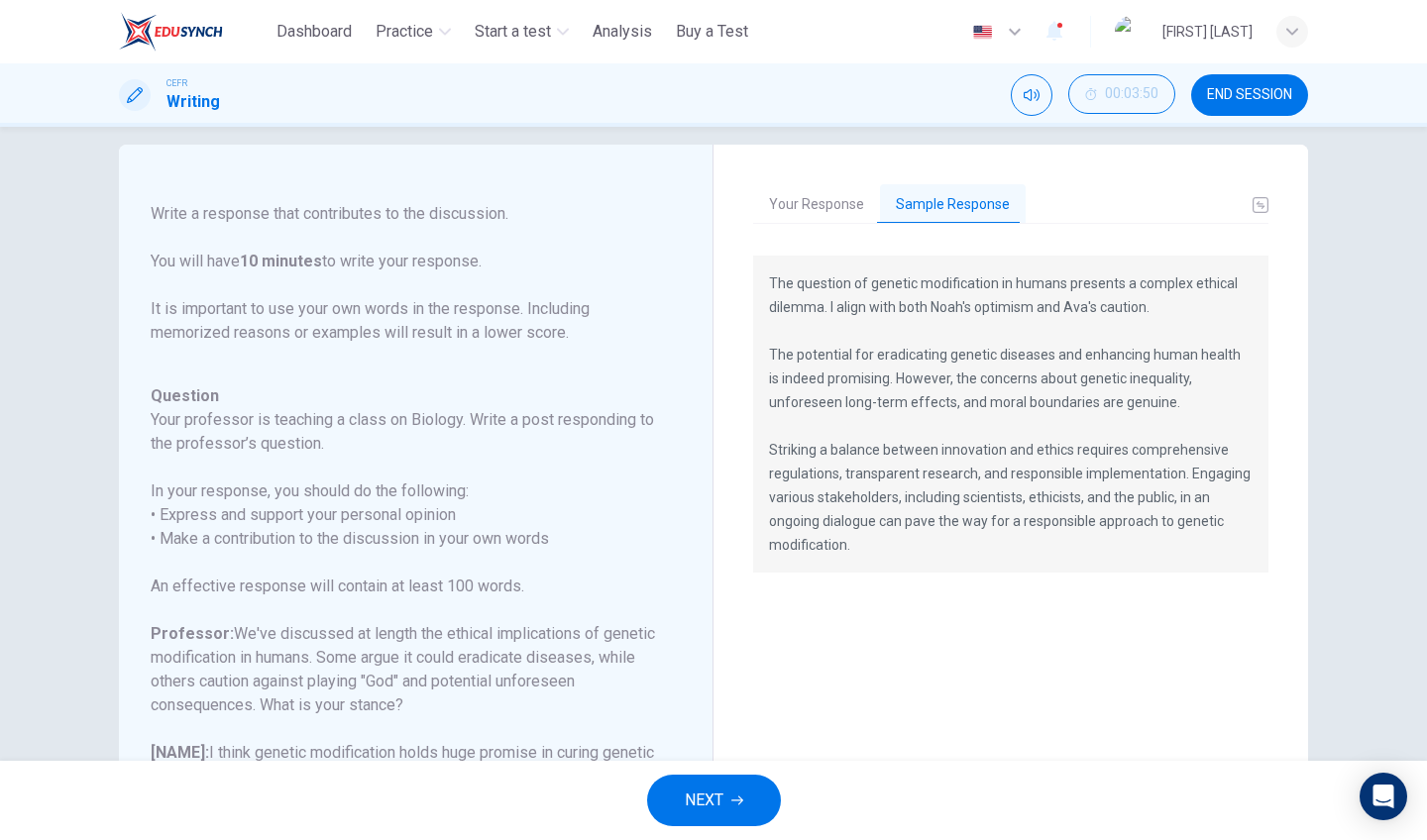 click on "NEXT" at bounding box center [704, 800] 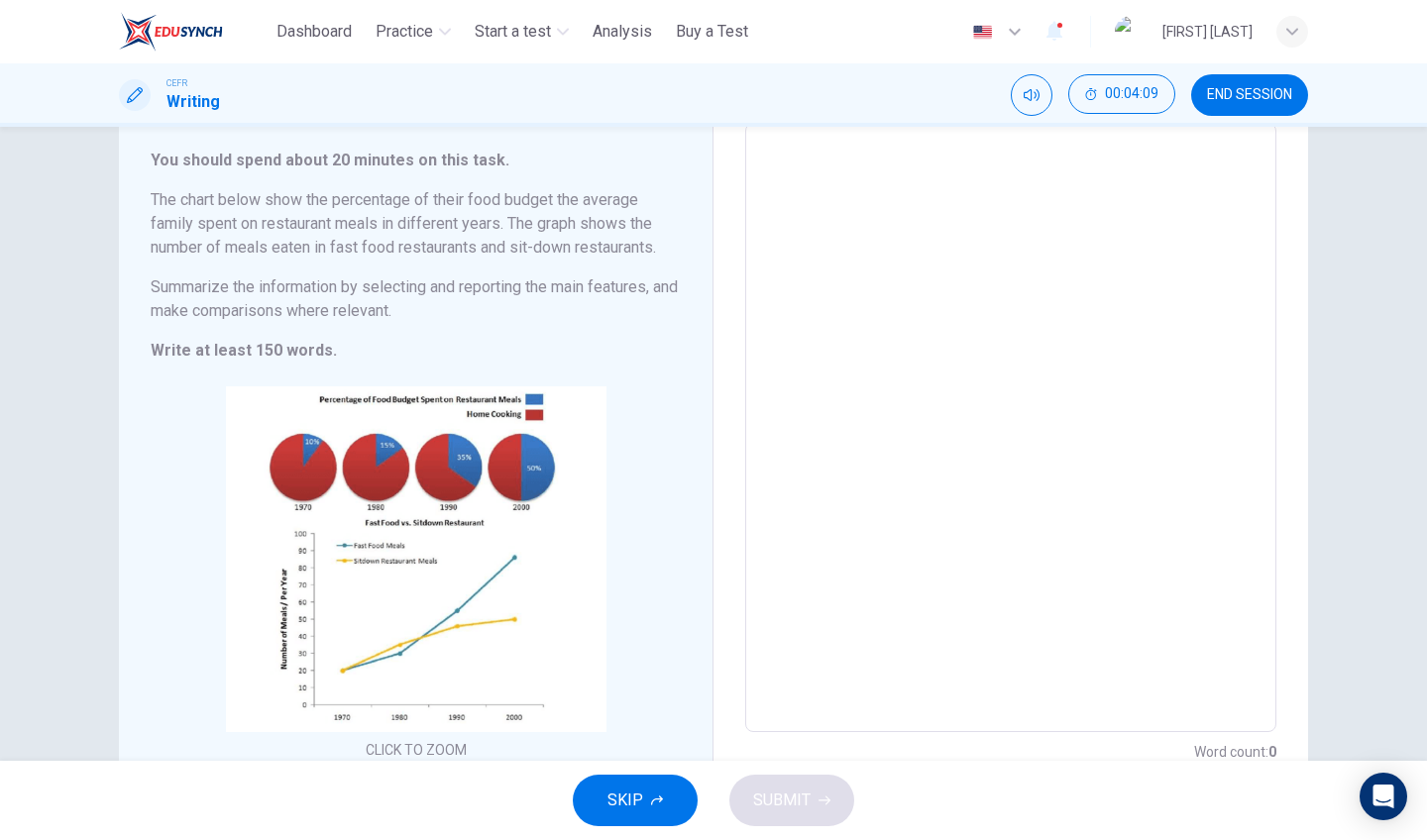 scroll, scrollTop: 108, scrollLeft: 0, axis: vertical 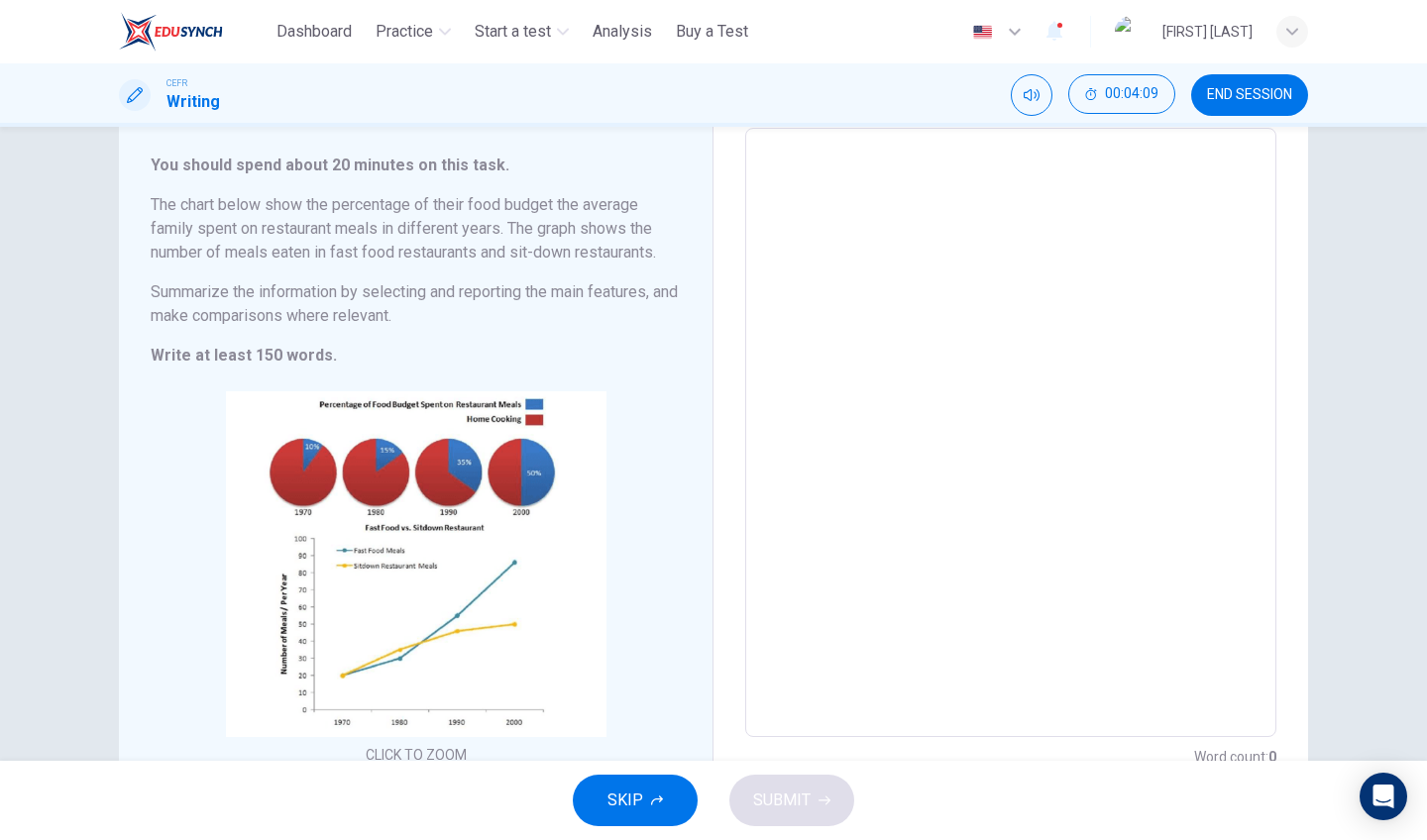 click at bounding box center [1011, 433] 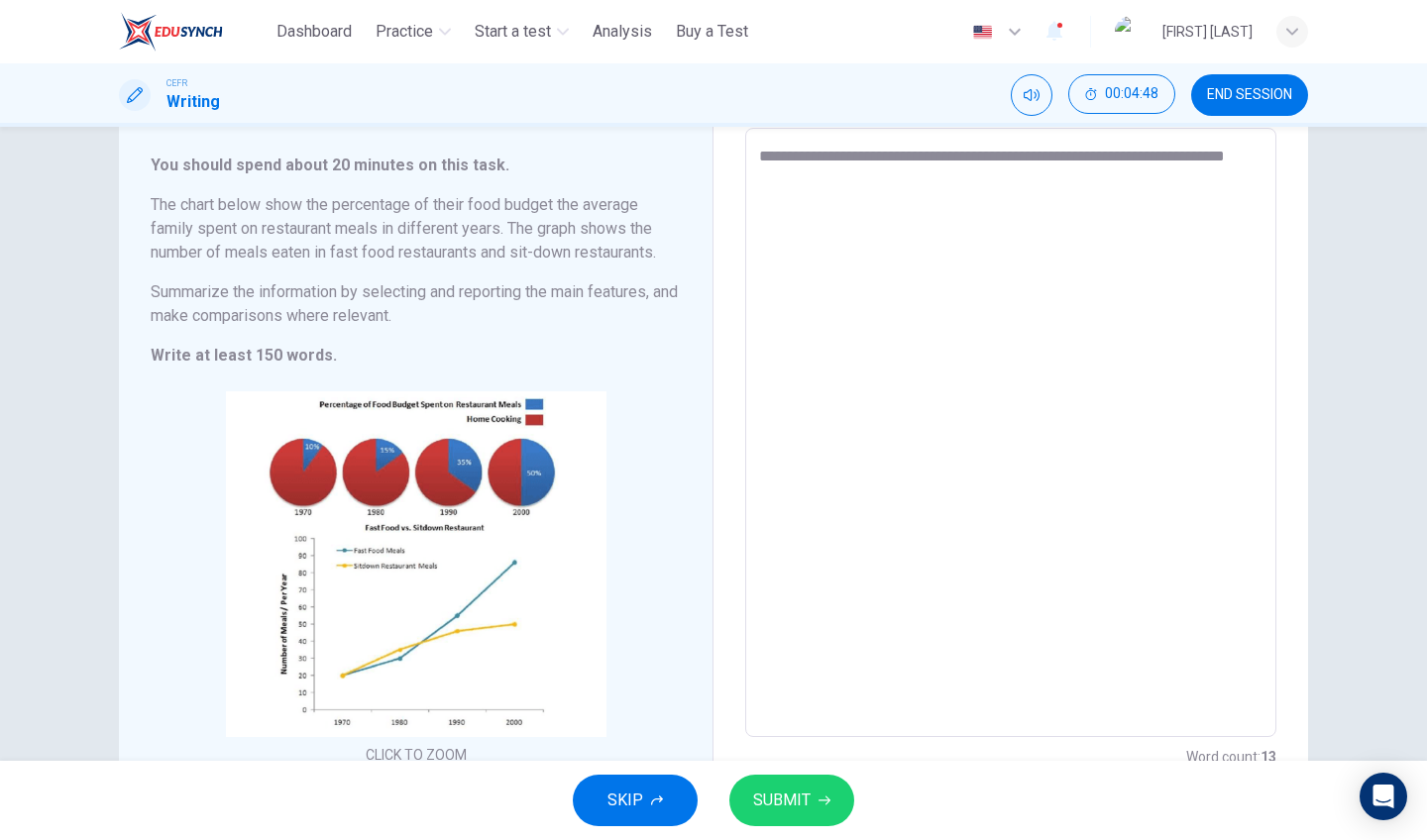 drag, startPoint x: 510, startPoint y: 229, endPoint x: 581, endPoint y: 243, distance: 72.36712 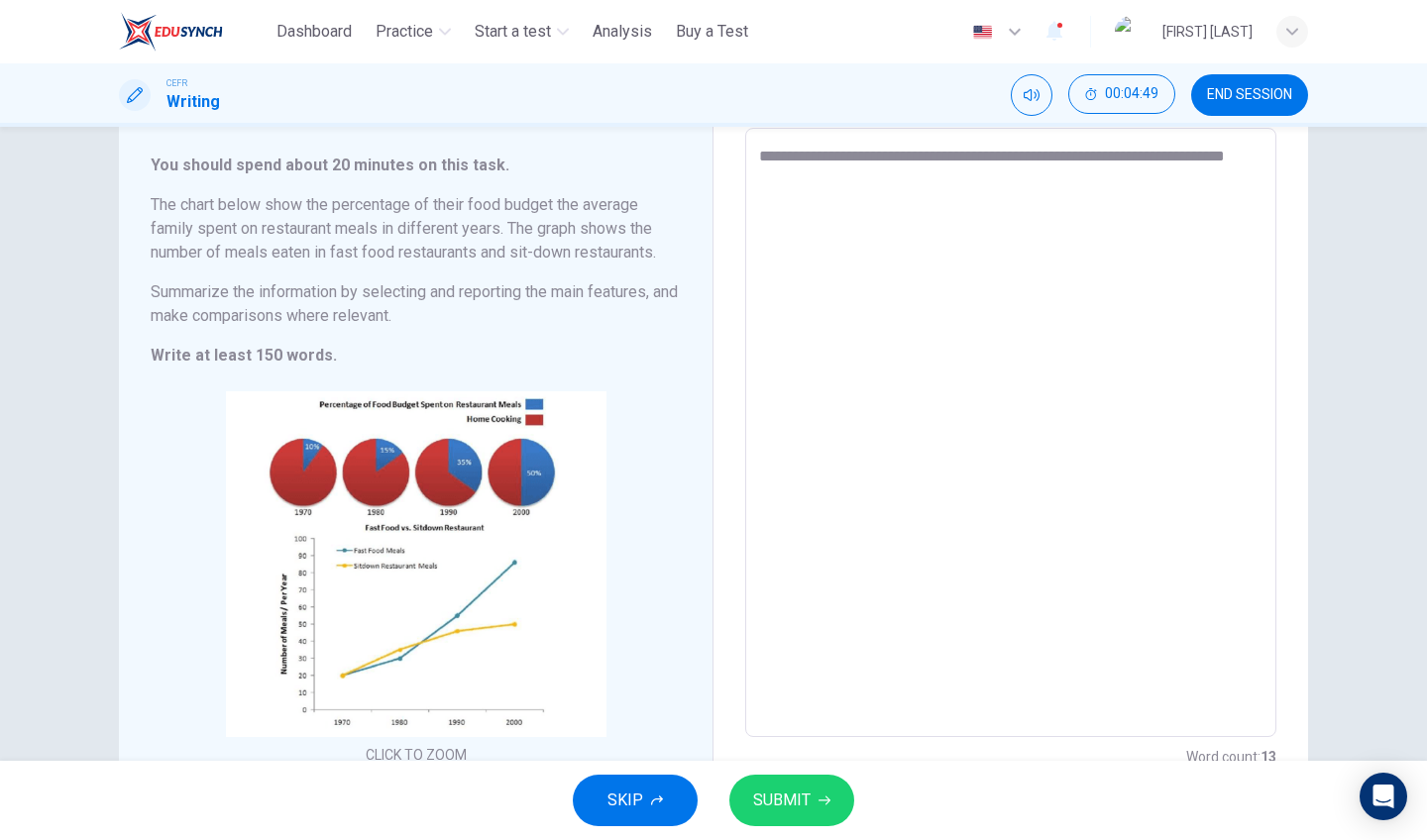 drag, startPoint x: 515, startPoint y: 226, endPoint x: 897, endPoint y: 231, distance: 382.03272 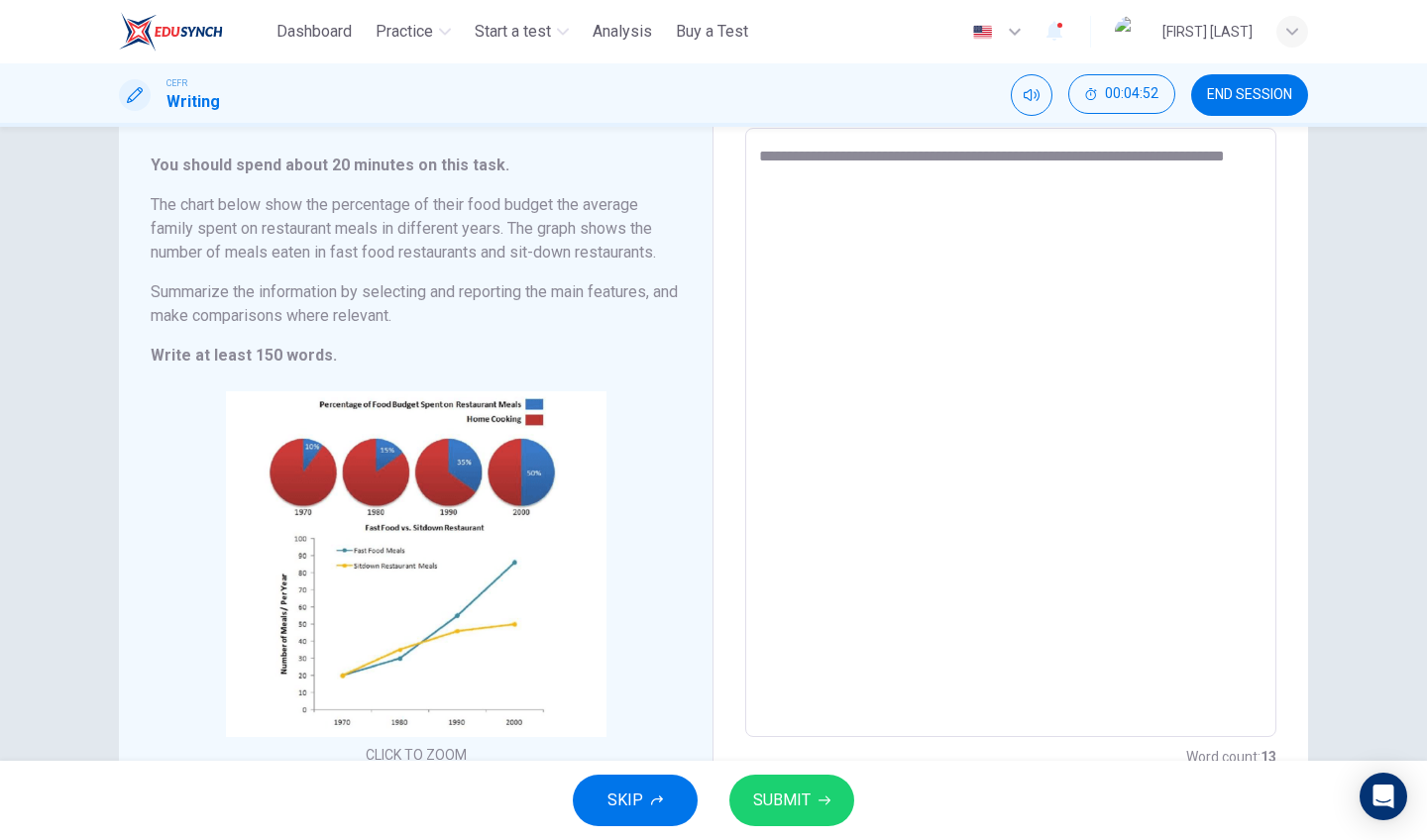 drag, startPoint x: 893, startPoint y: 185, endPoint x: 788, endPoint y: 145, distance: 112.36103 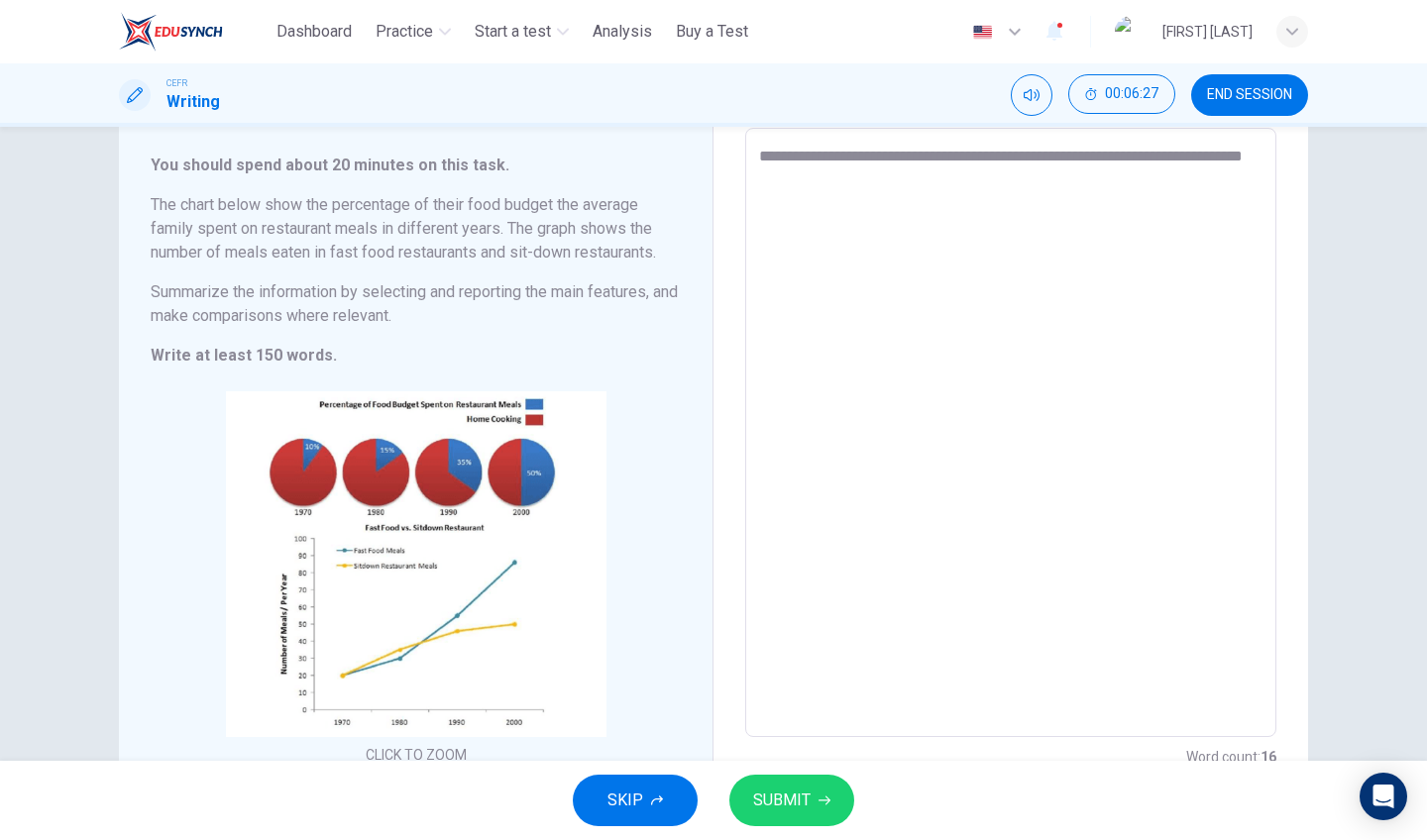 type on "**********" 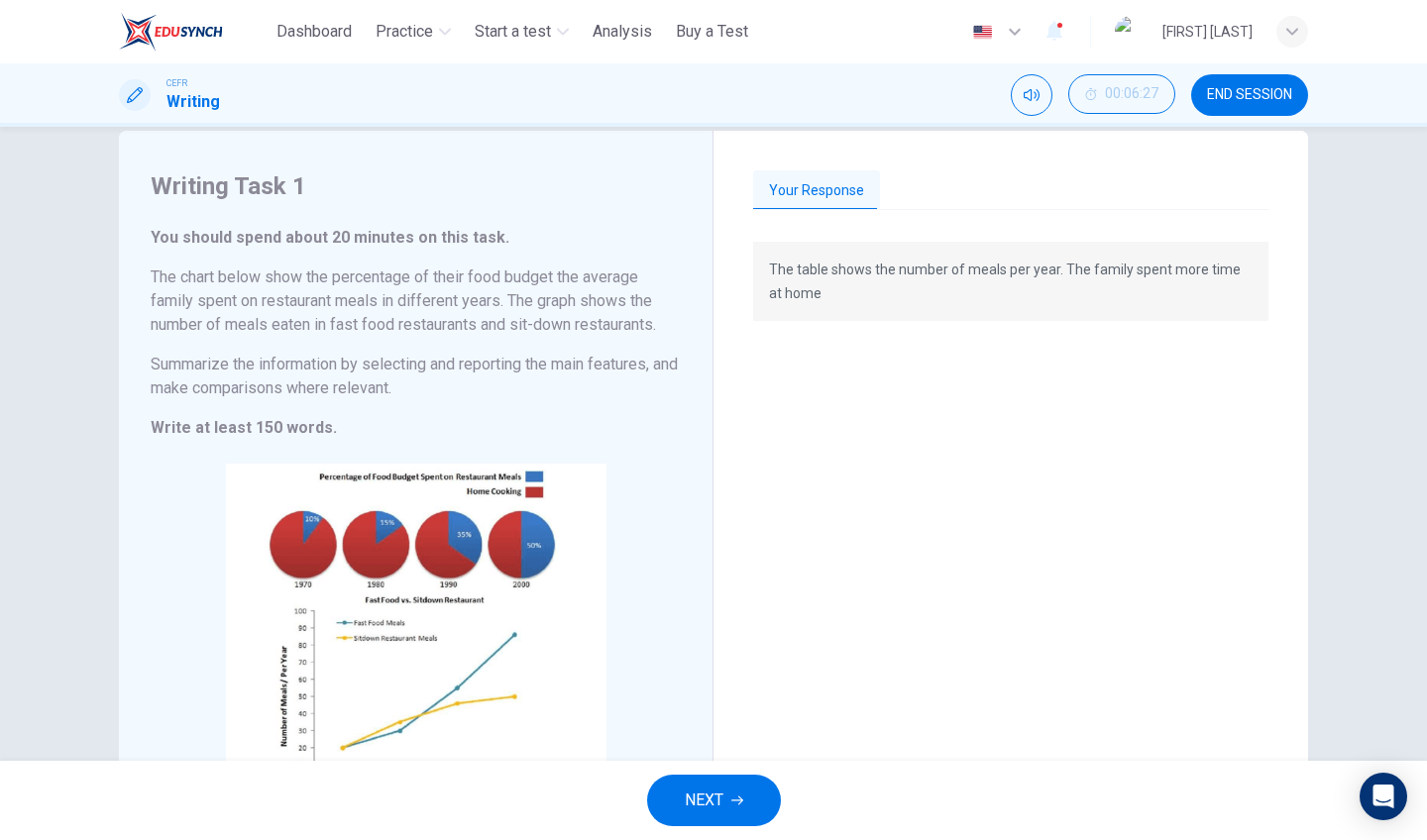 scroll, scrollTop: 11, scrollLeft: 0, axis: vertical 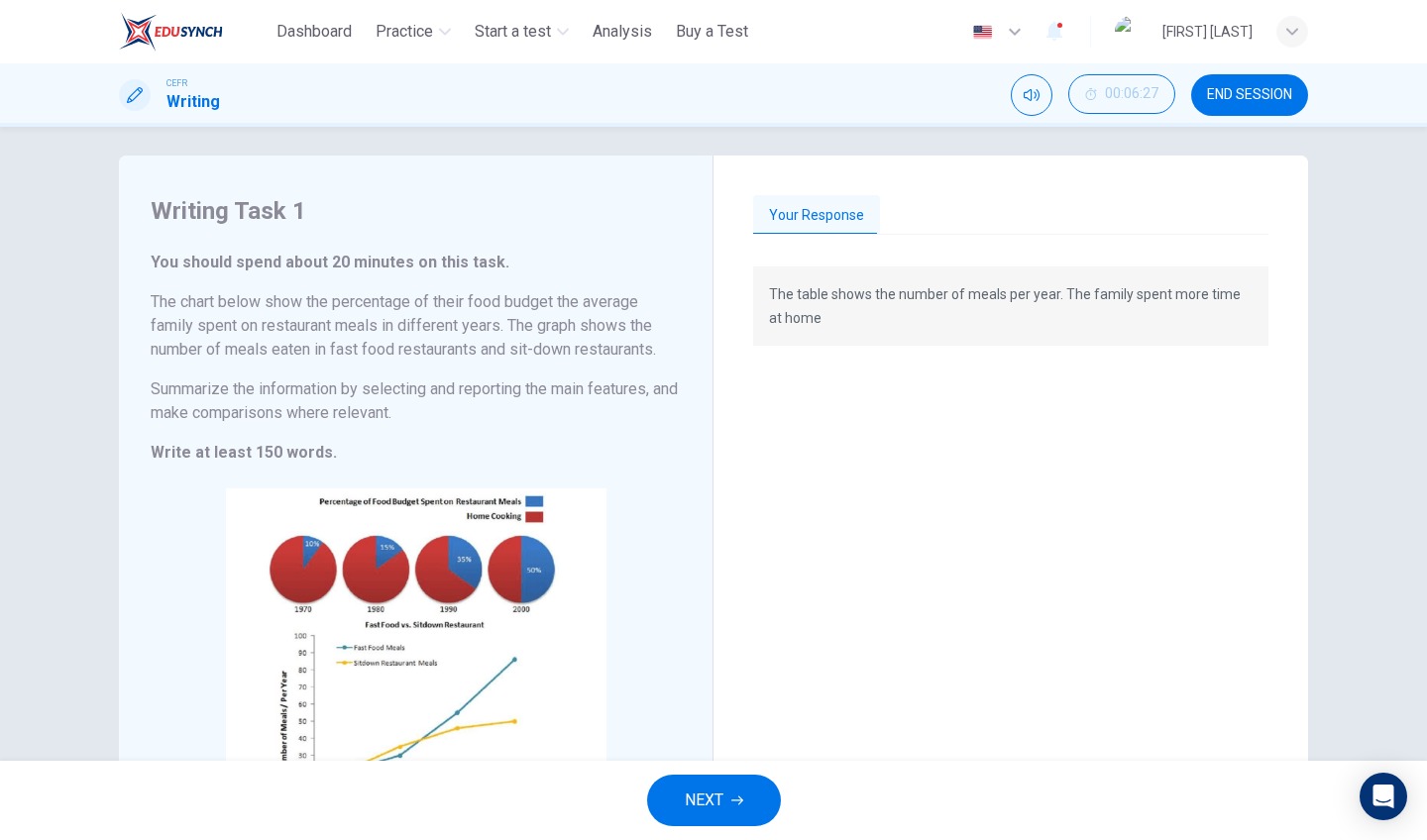 click on "NEXT" at bounding box center (714, 800) 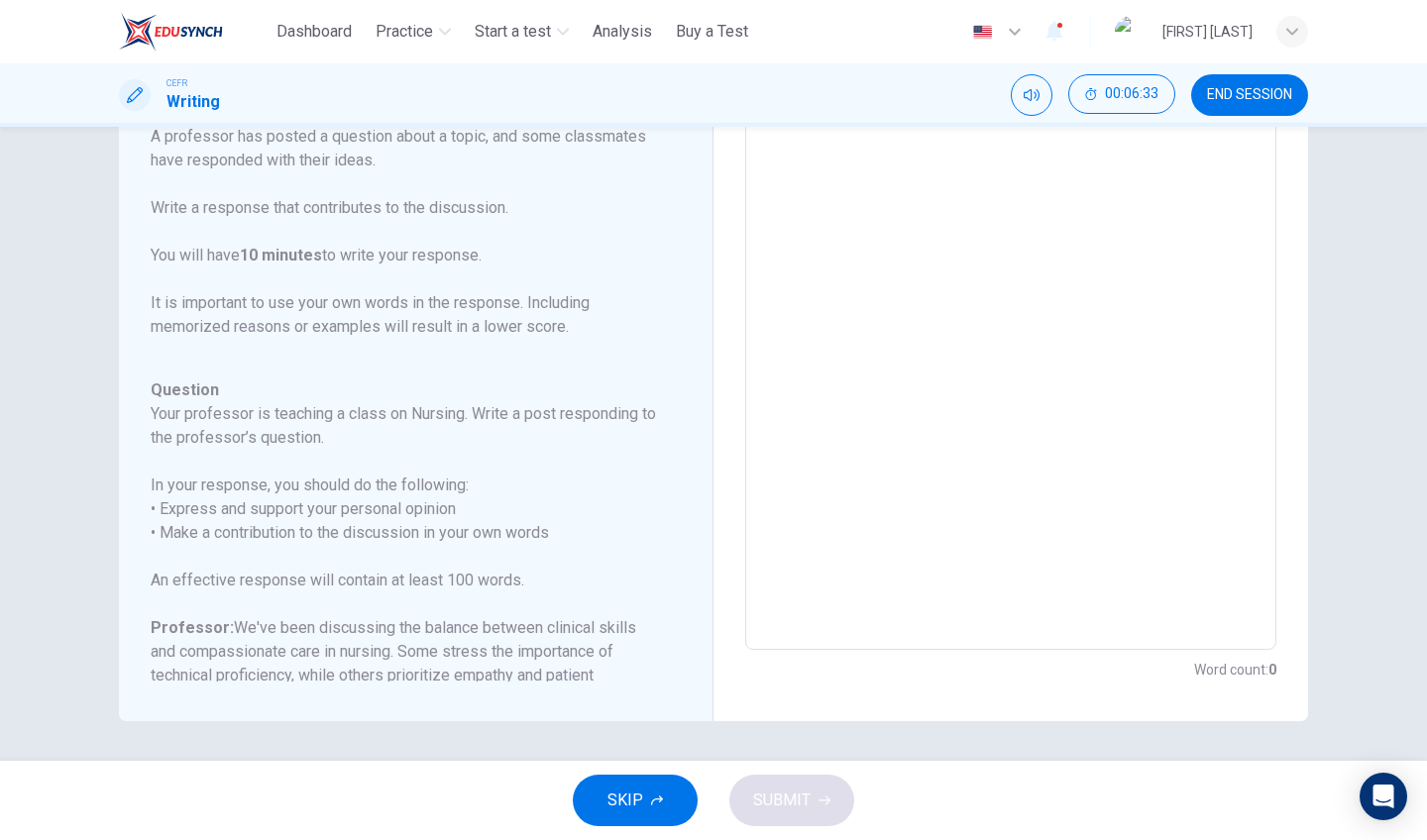scroll, scrollTop: 248, scrollLeft: 0, axis: vertical 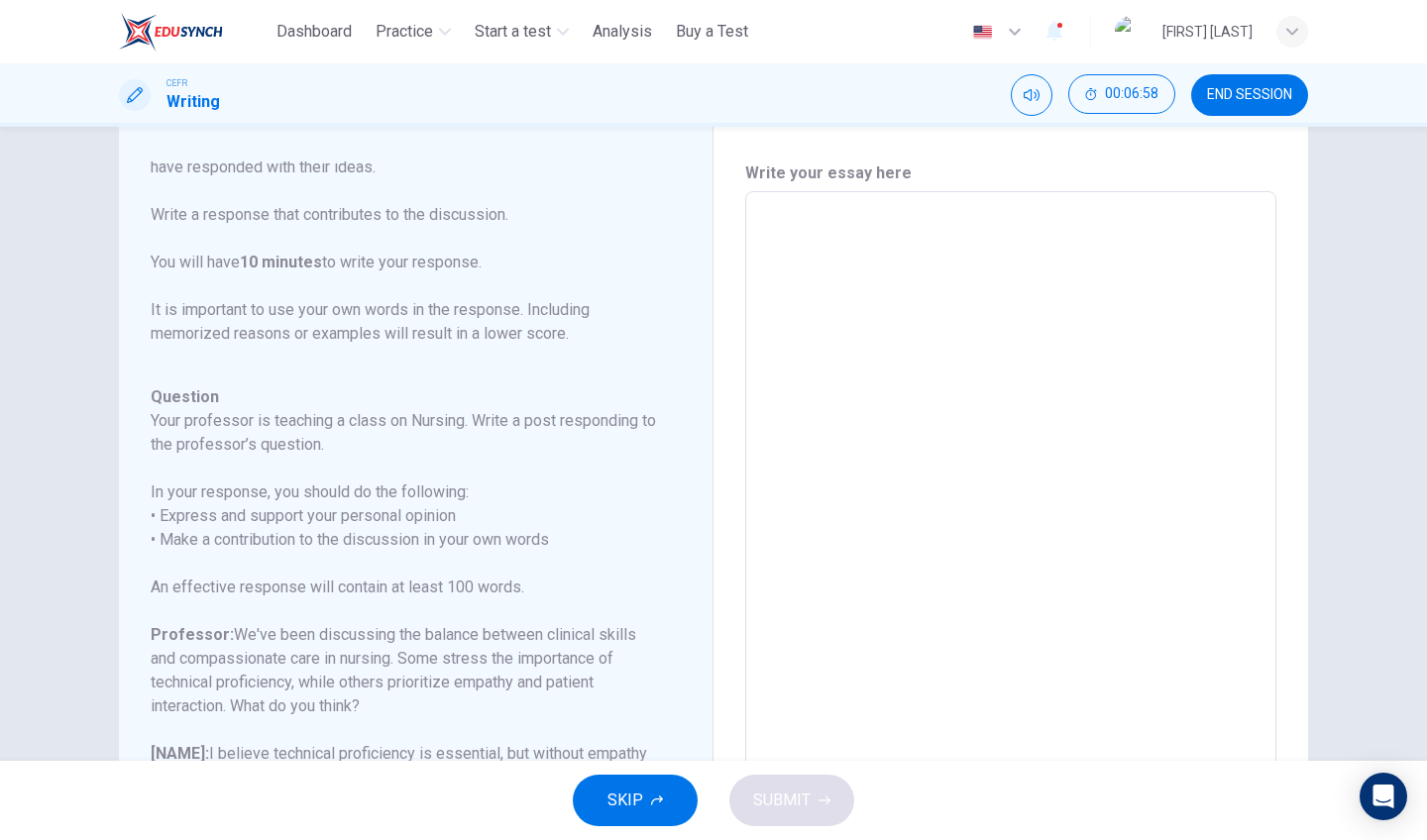 click at bounding box center (1011, 522) 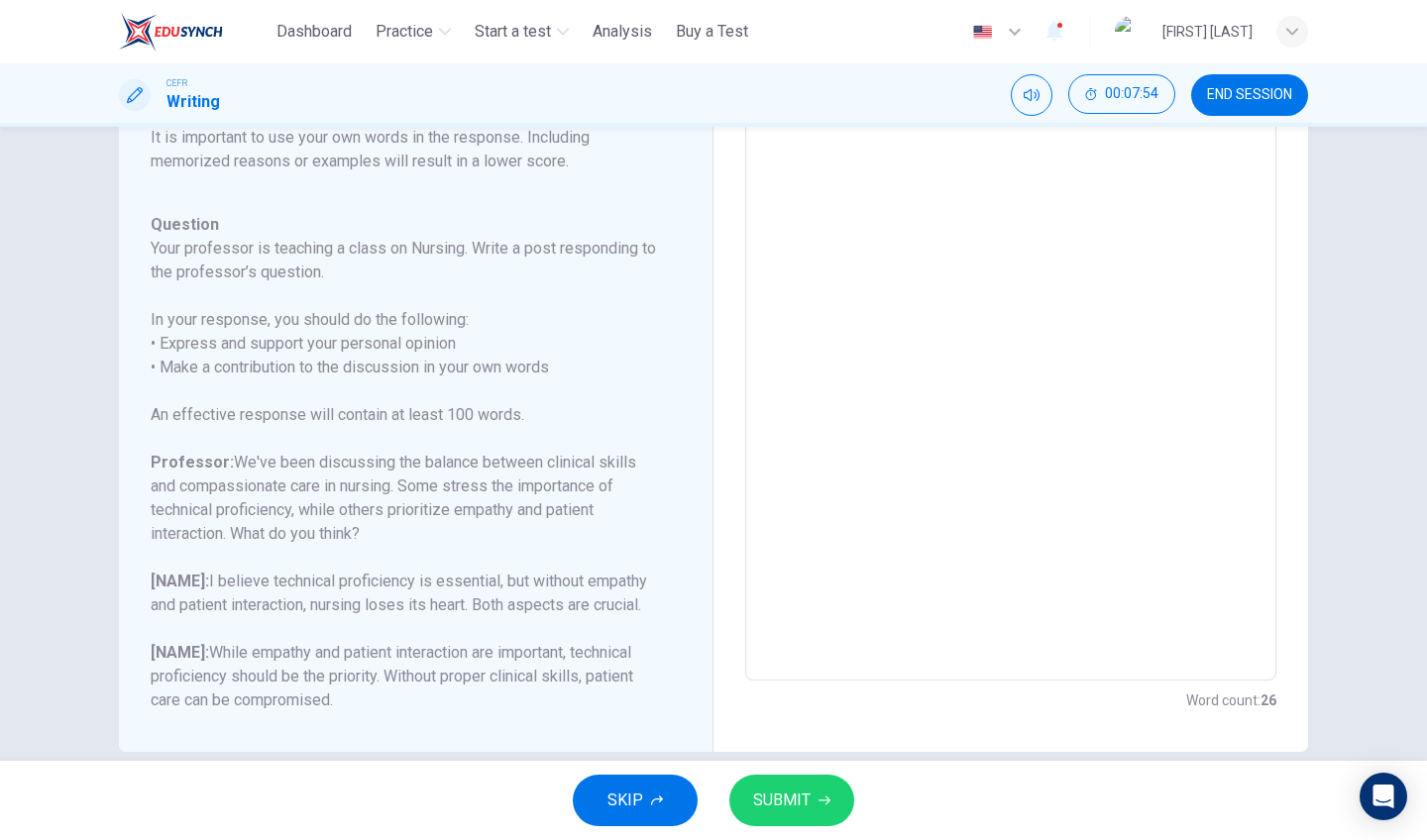 scroll, scrollTop: 219, scrollLeft: 0, axis: vertical 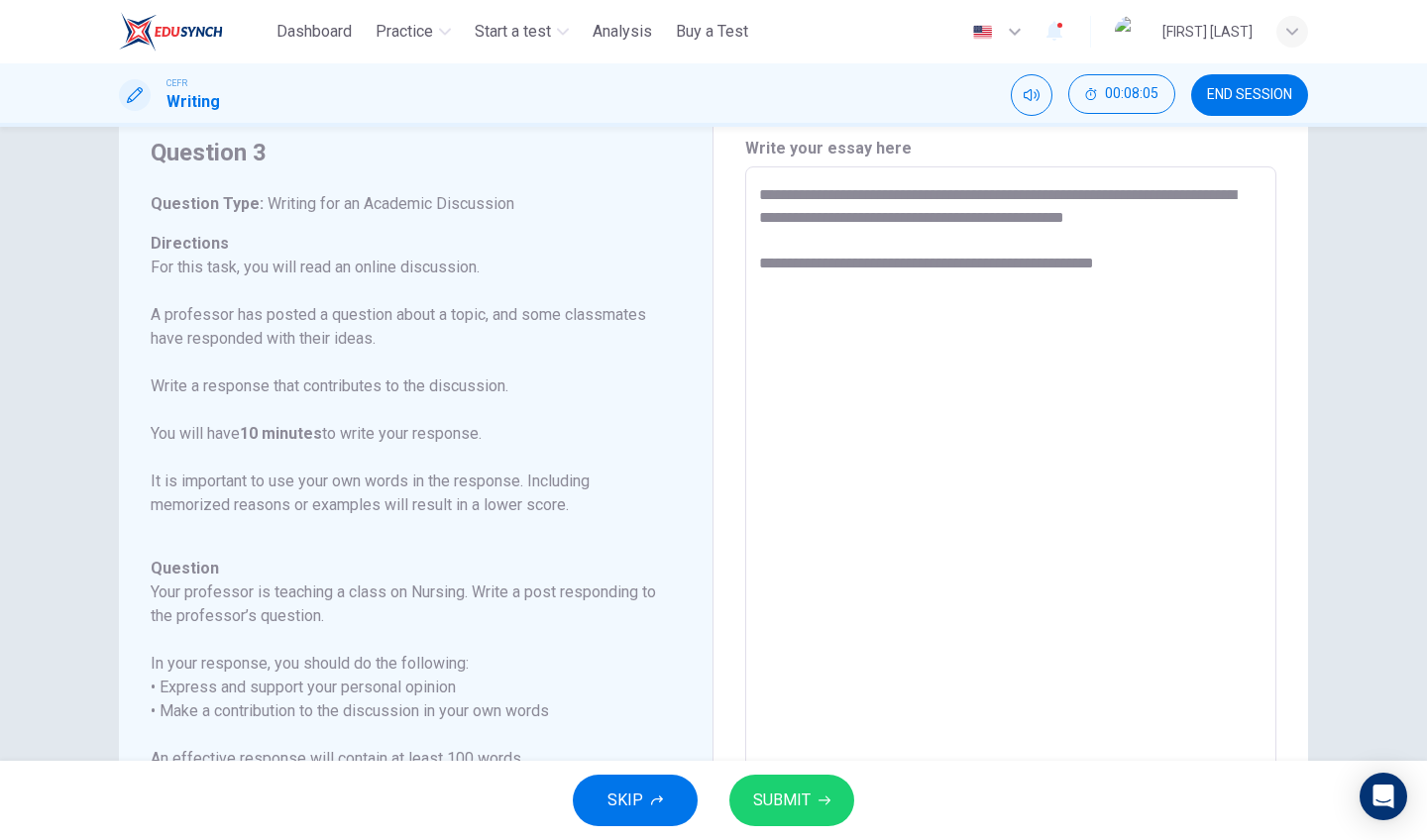 click on "**********" at bounding box center (1011, 497) 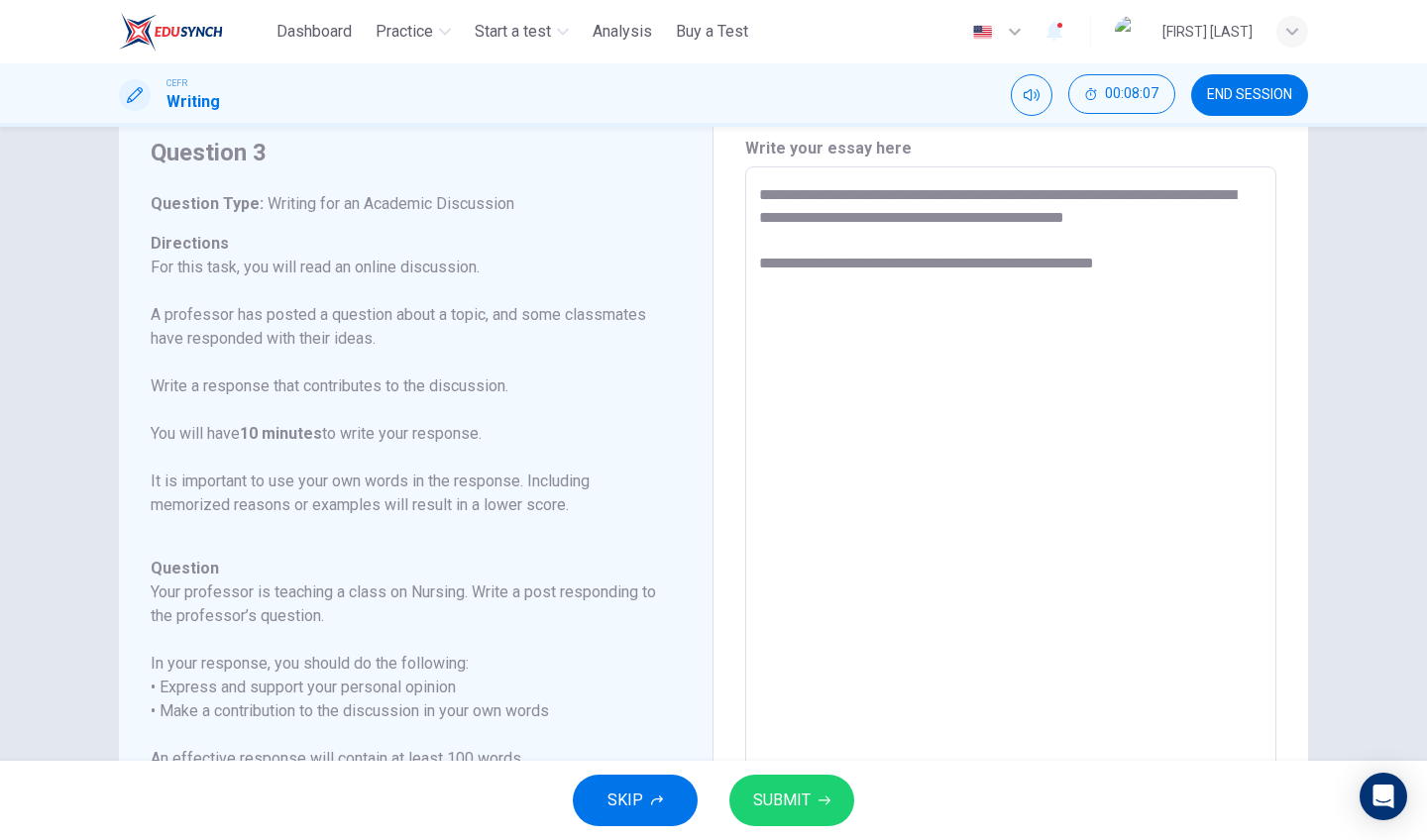 click on "**********" at bounding box center (1011, 497) 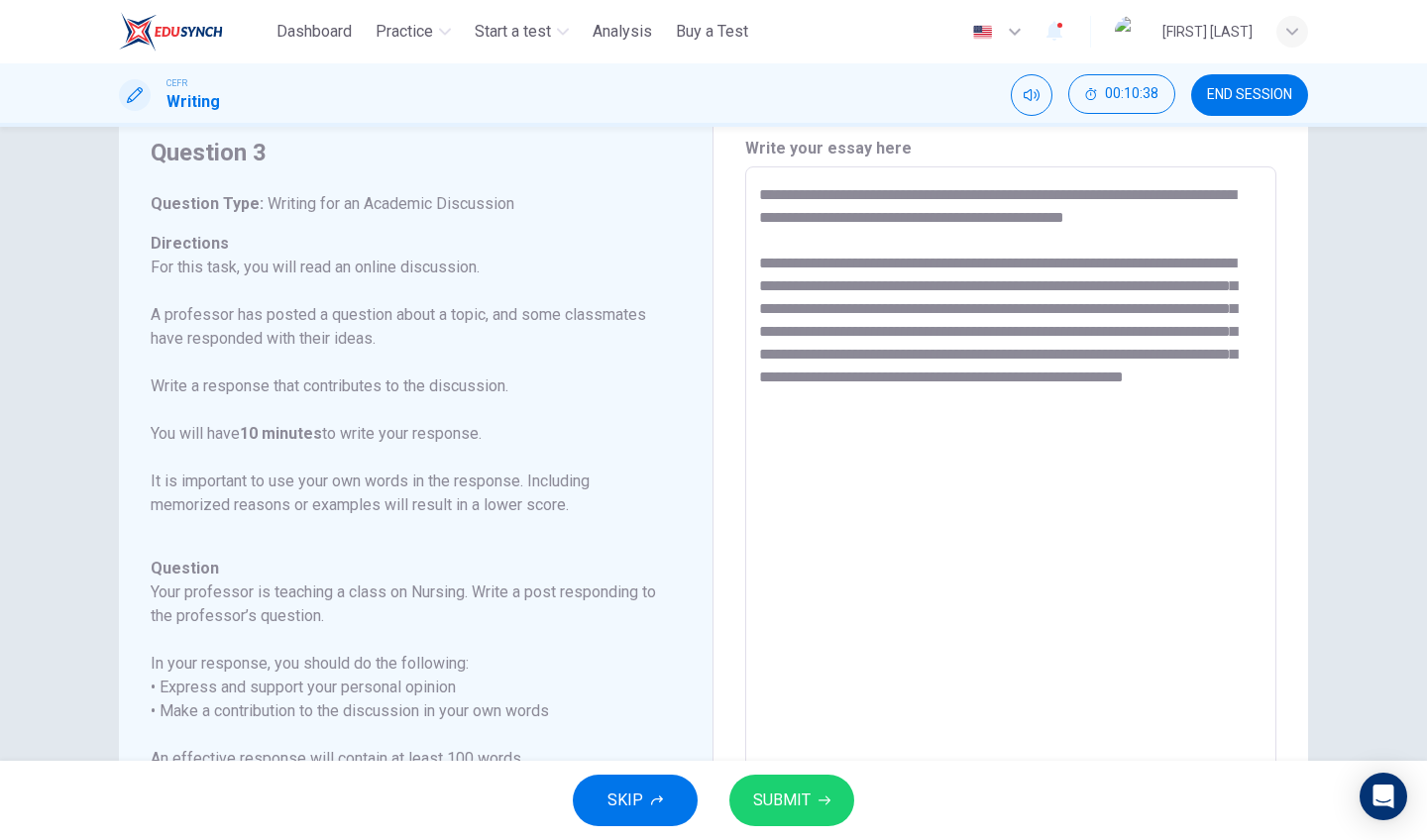 type on "**********" 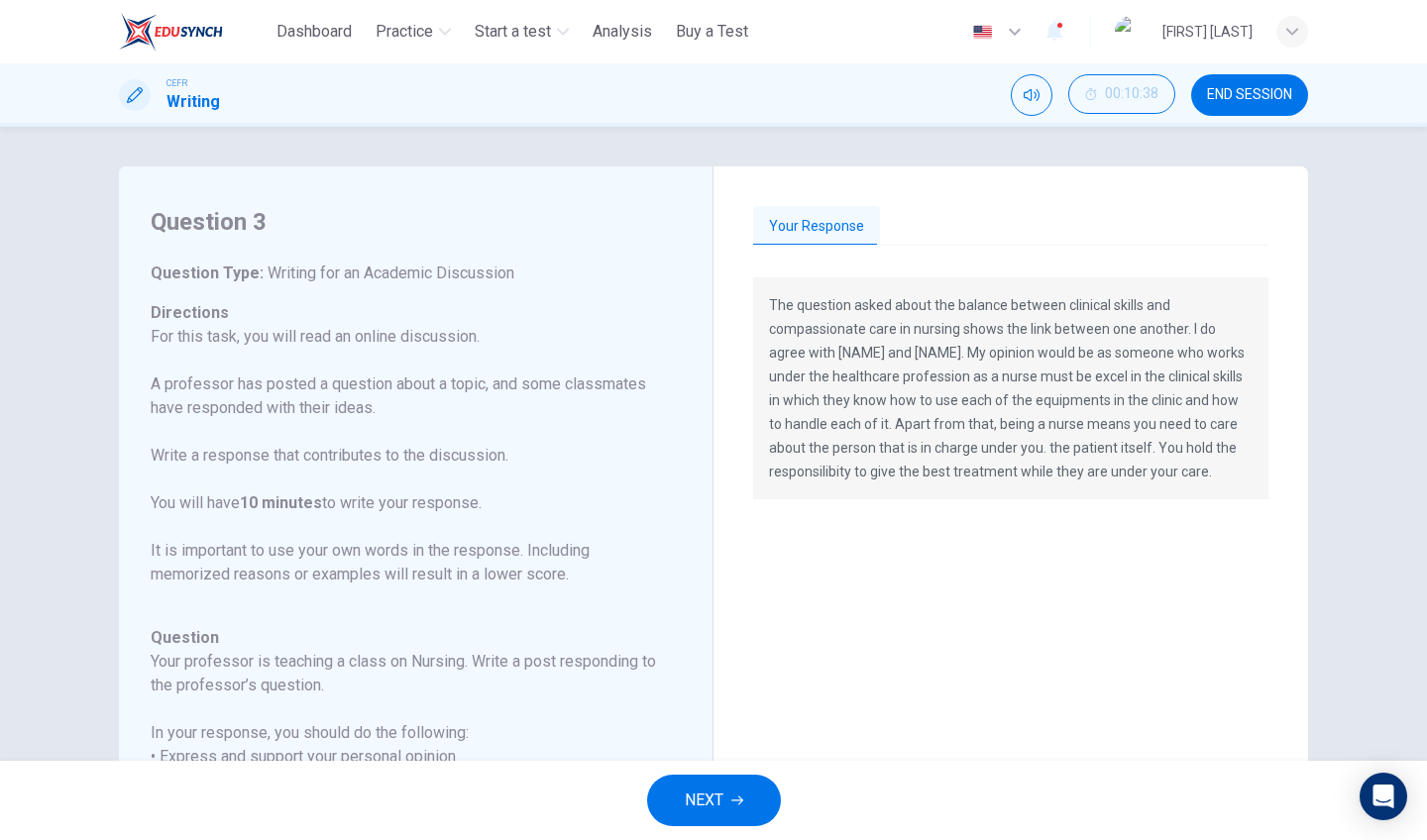 scroll, scrollTop: 0, scrollLeft: 0, axis: both 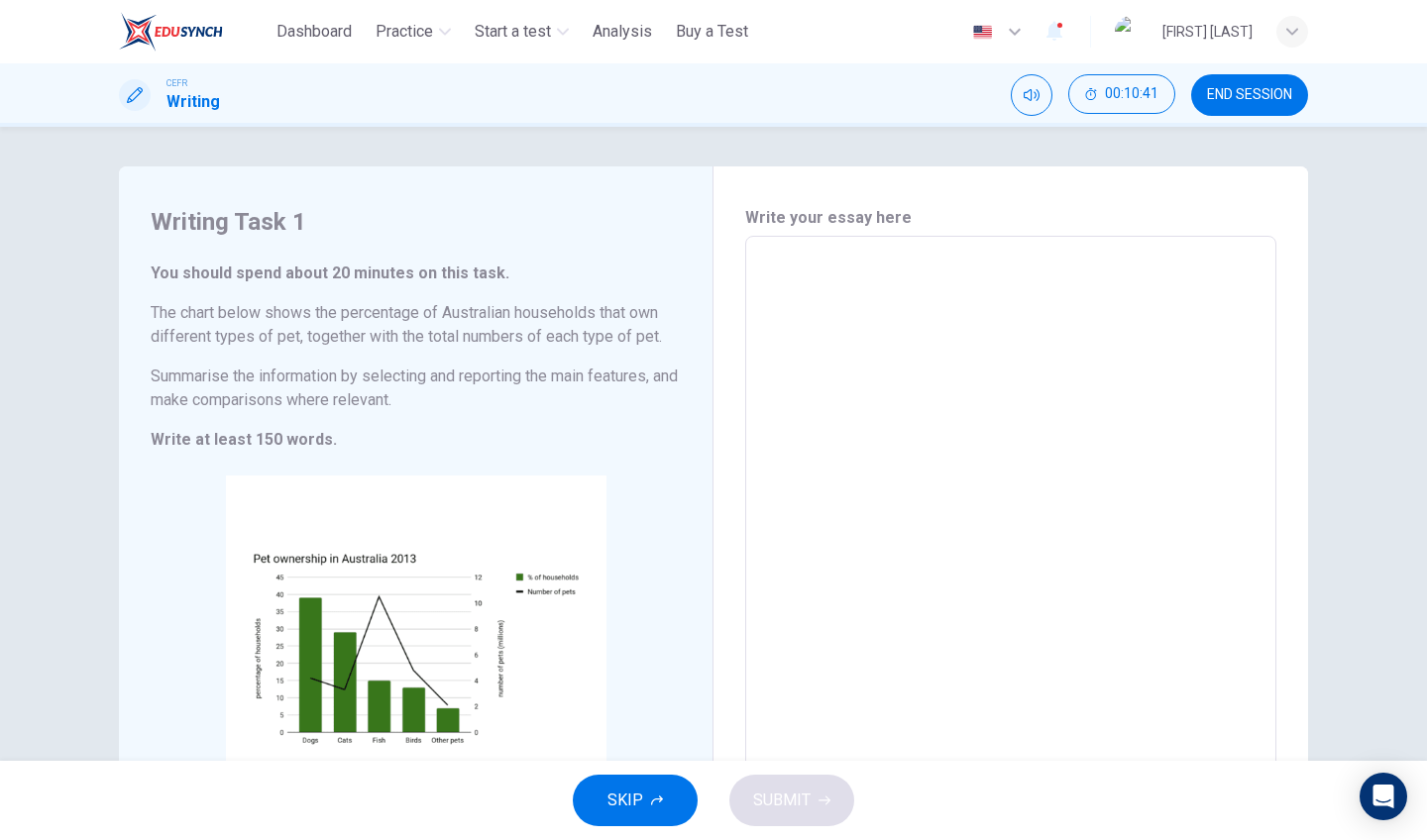 click on "END SESSION" at bounding box center (1250, 95) 